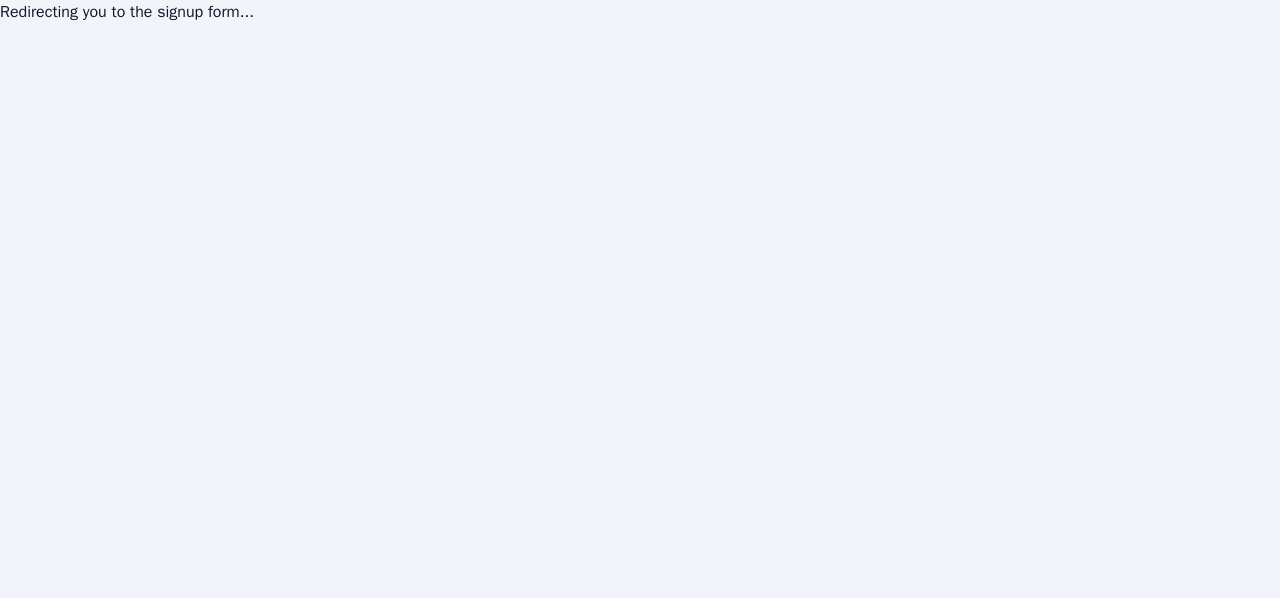 scroll, scrollTop: 0, scrollLeft: 0, axis: both 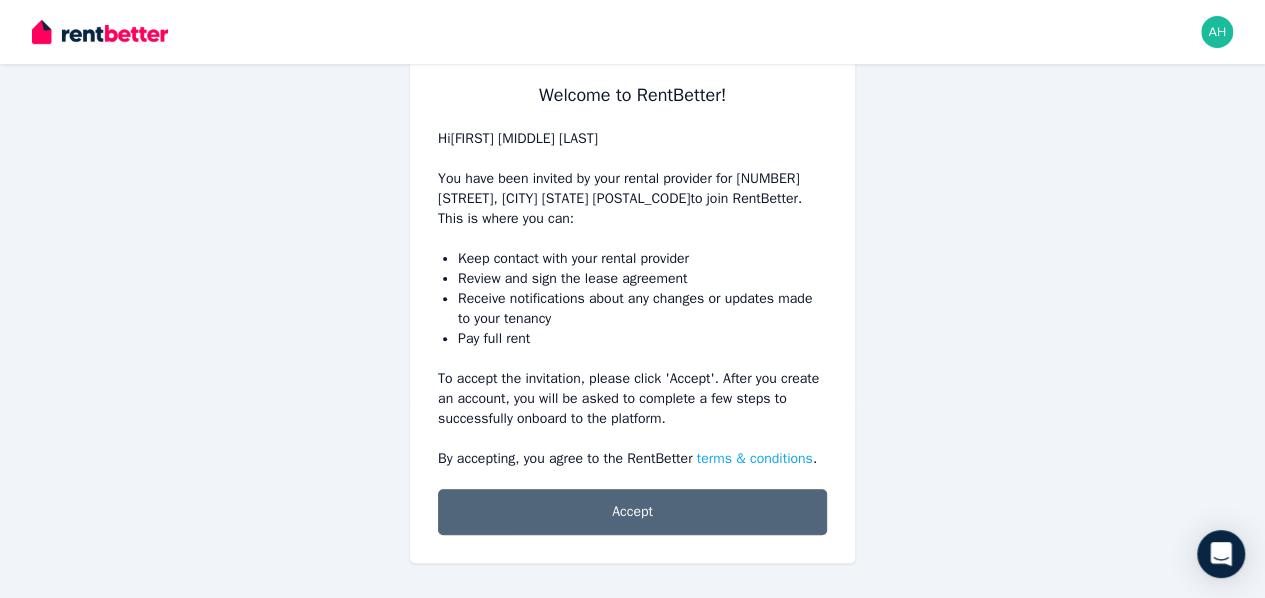 click on "Accept" at bounding box center [632, 512] 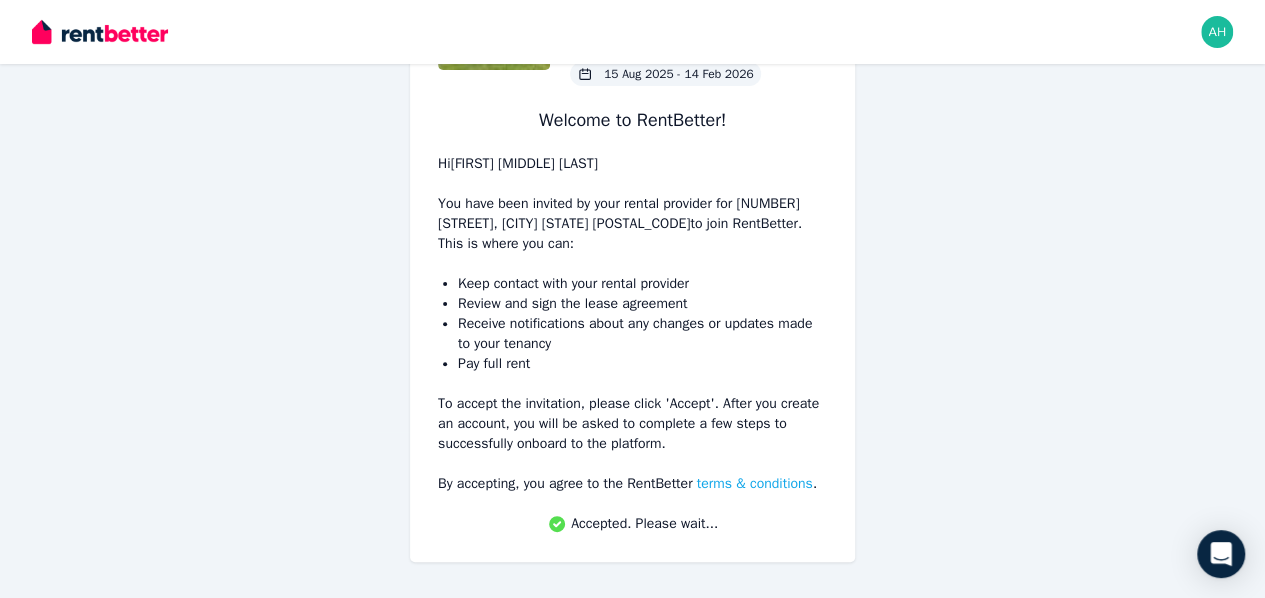 scroll, scrollTop: 166, scrollLeft: 0, axis: vertical 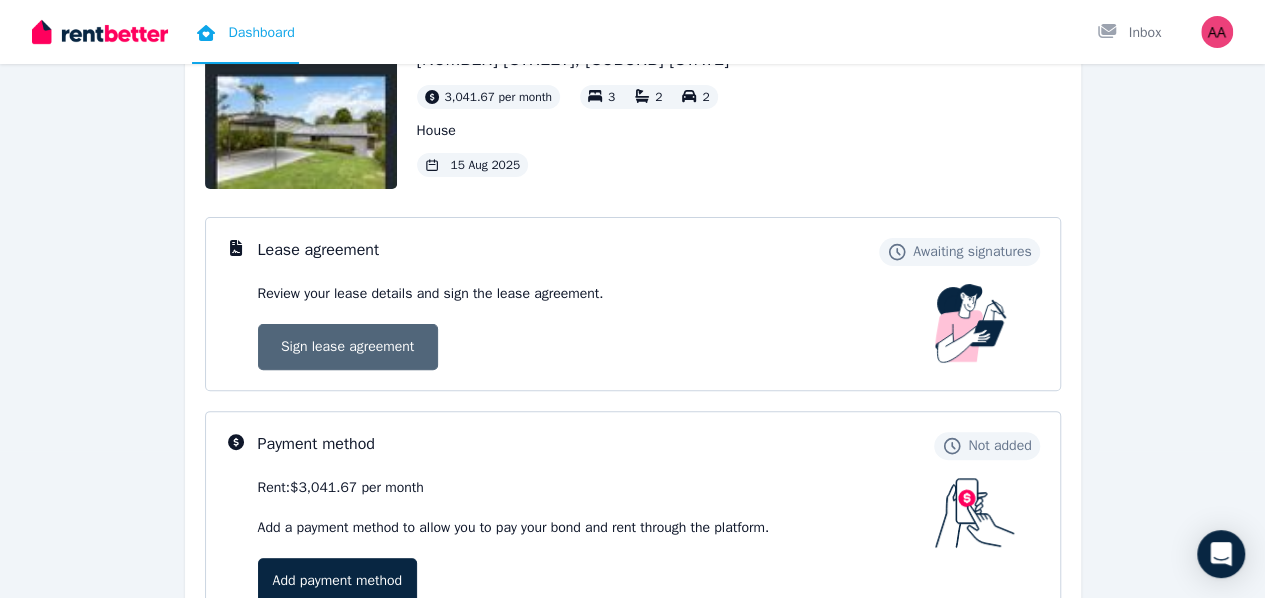 click on "Sign lease agreement" at bounding box center (348, 347) 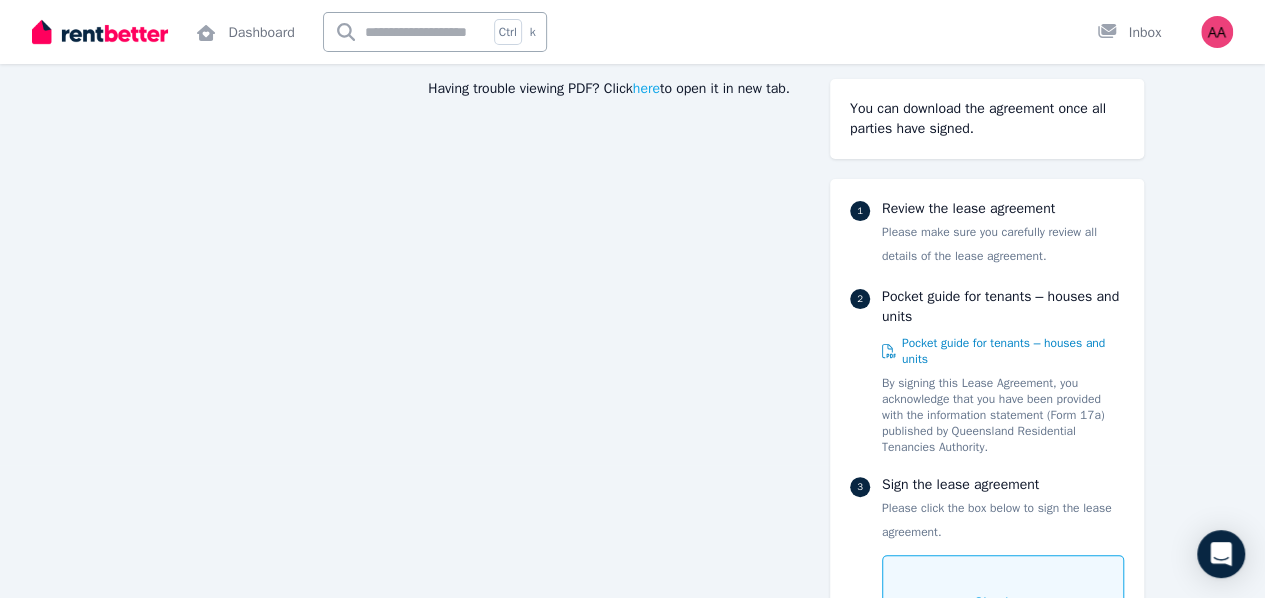 scroll, scrollTop: 0, scrollLeft: 0, axis: both 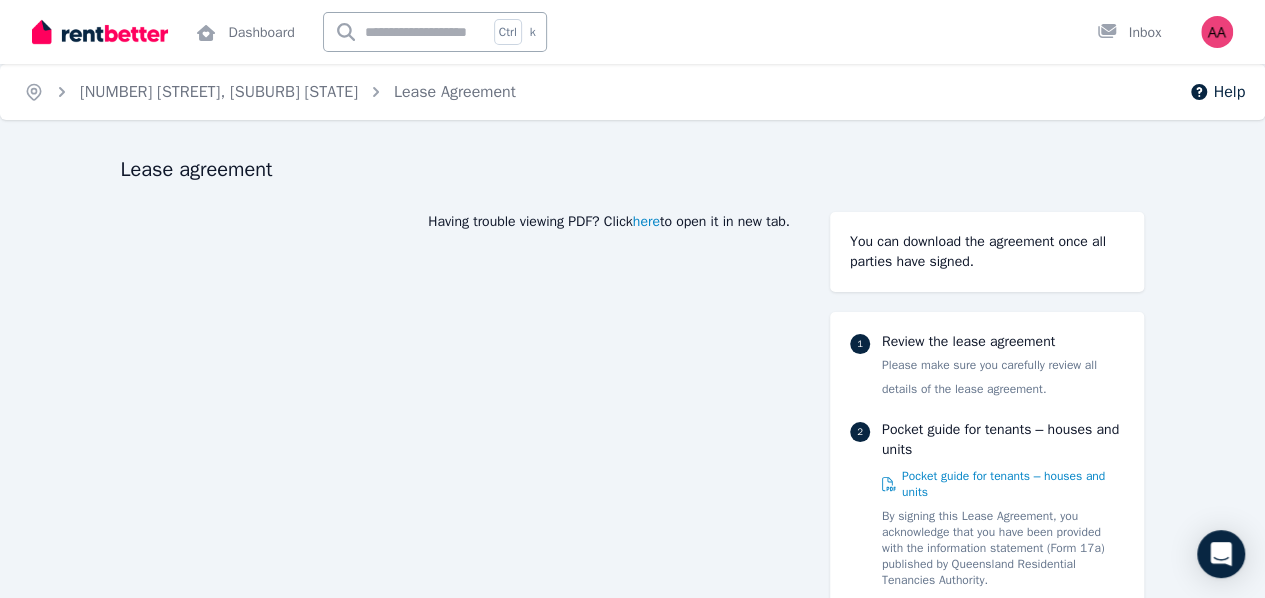 click on "here" at bounding box center (646, 222) 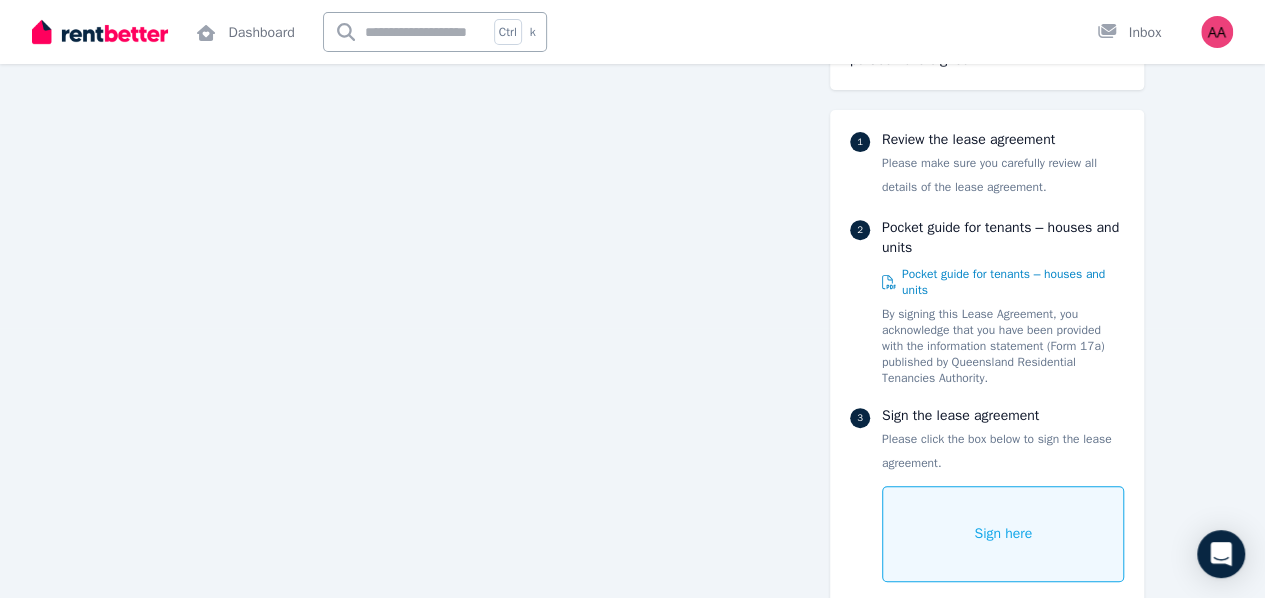 scroll, scrollTop: 271, scrollLeft: 0, axis: vertical 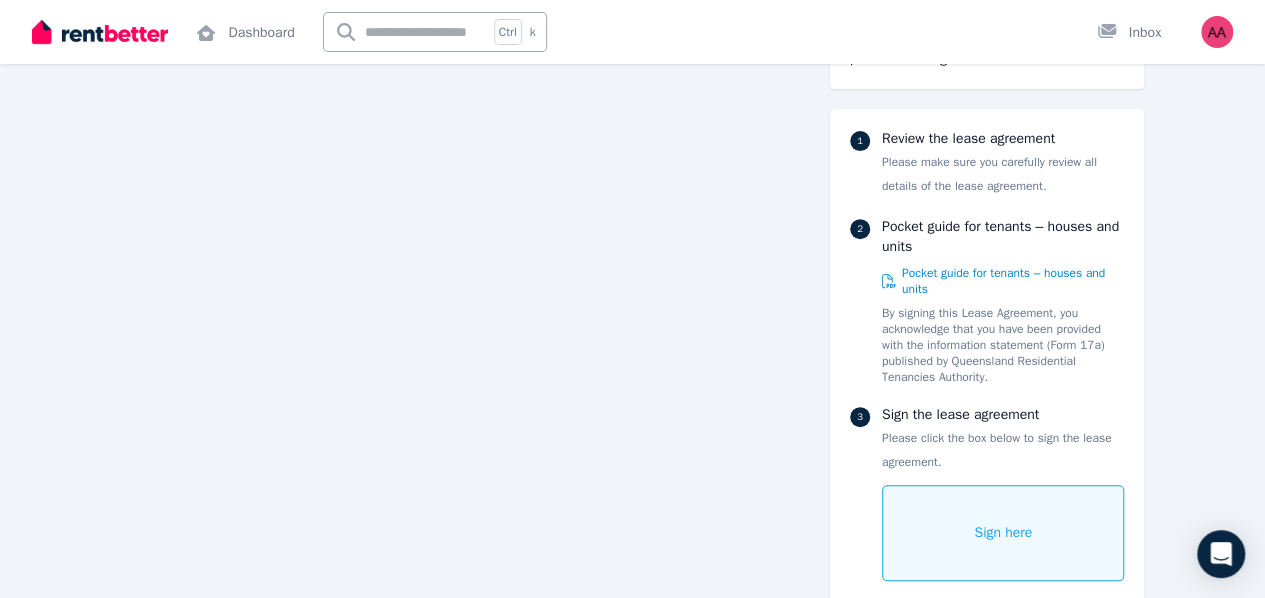 click on "Sign here" at bounding box center [1003, 533] 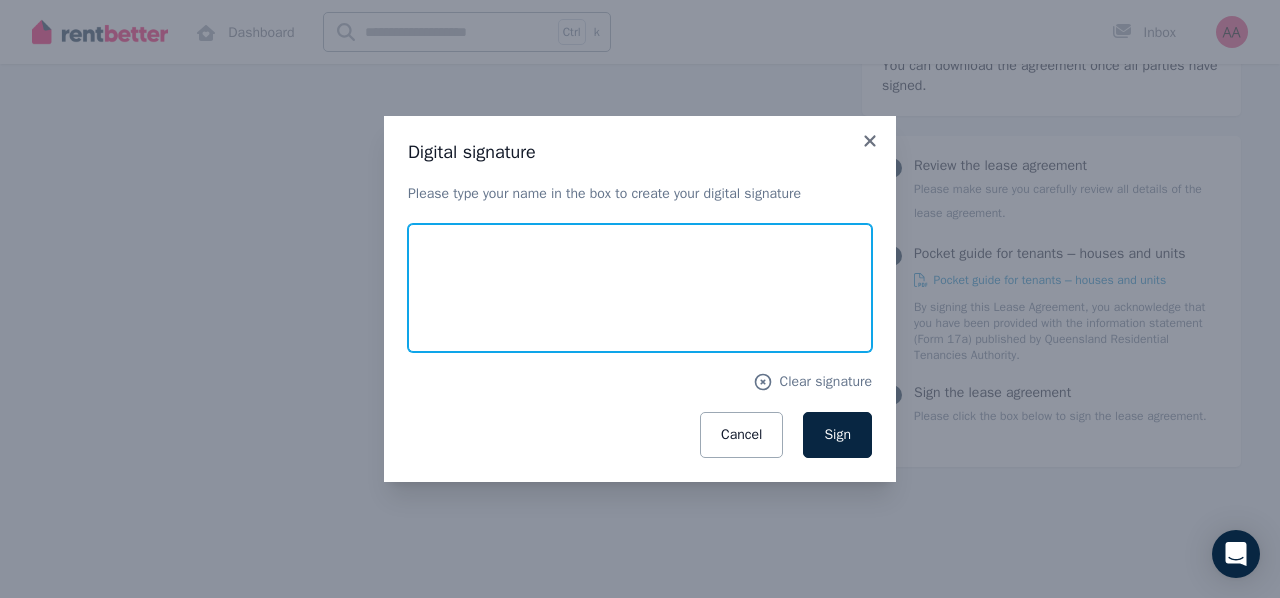 drag, startPoint x: 724, startPoint y: 261, endPoint x: 725, endPoint y: 286, distance: 25.019993 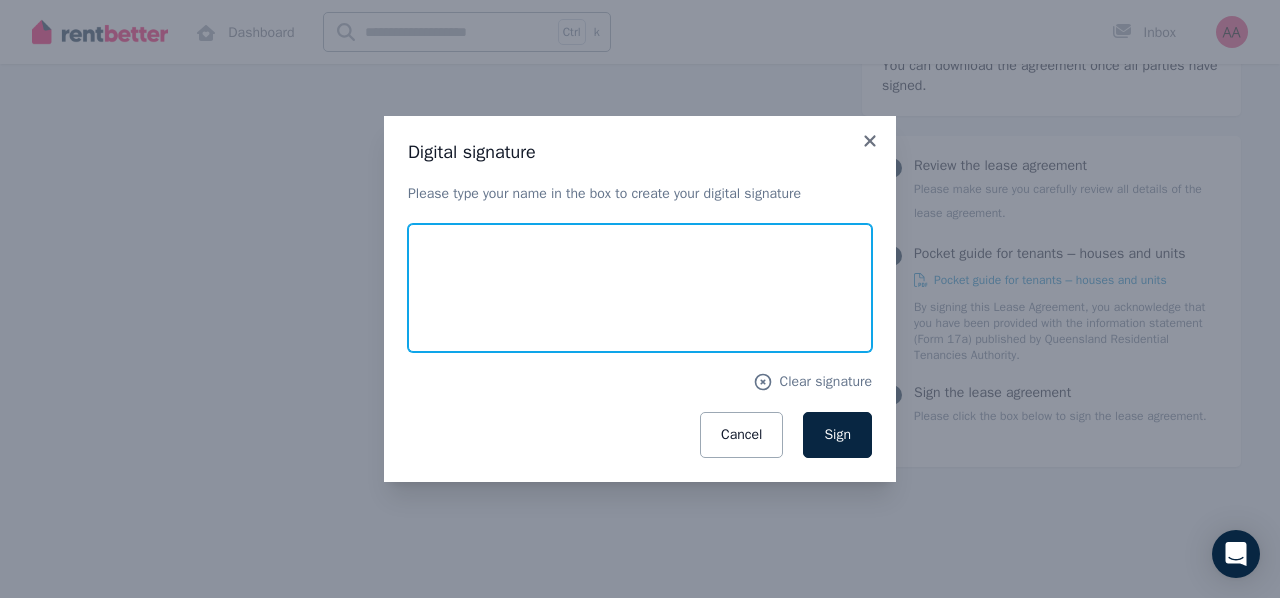 type on "*" 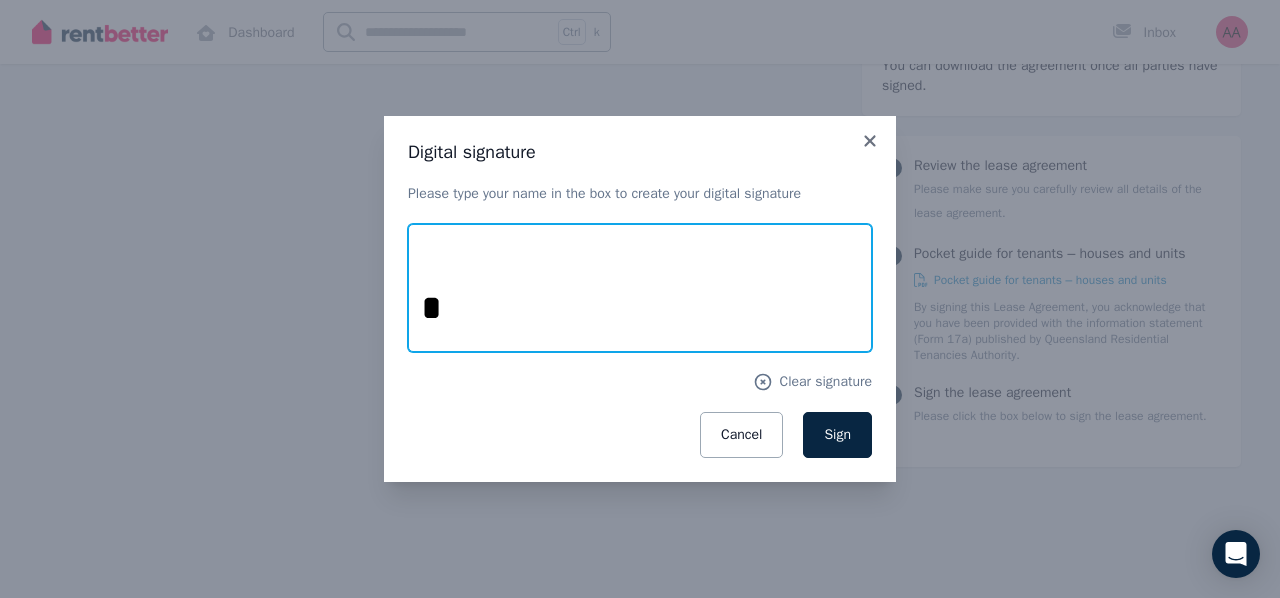 type 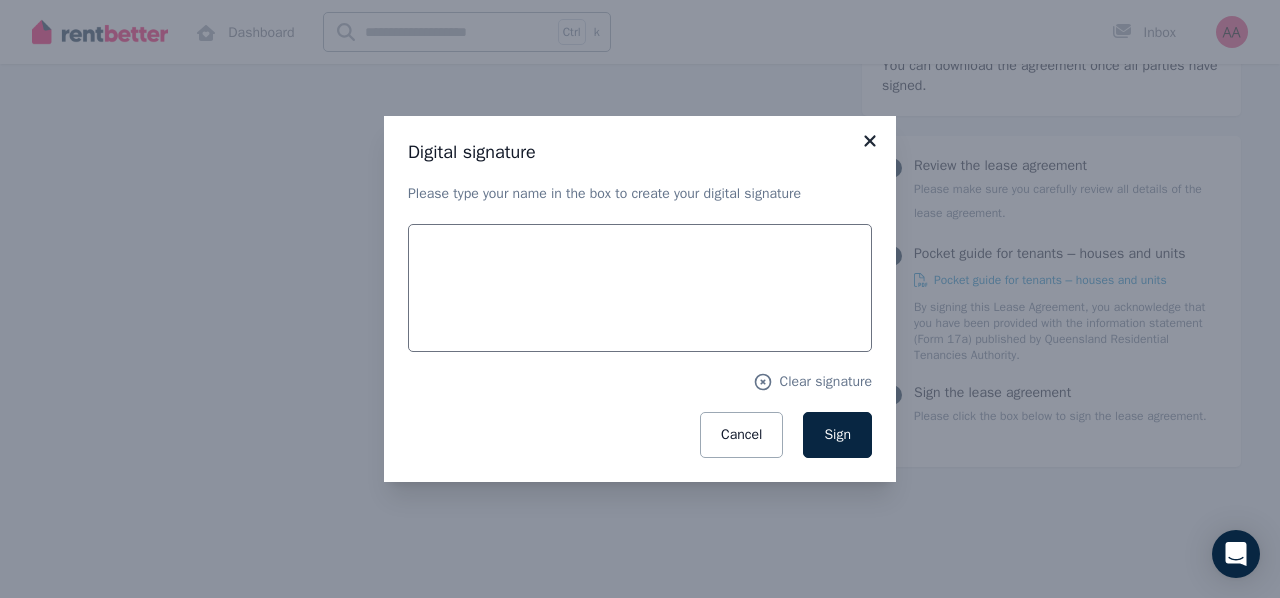 click 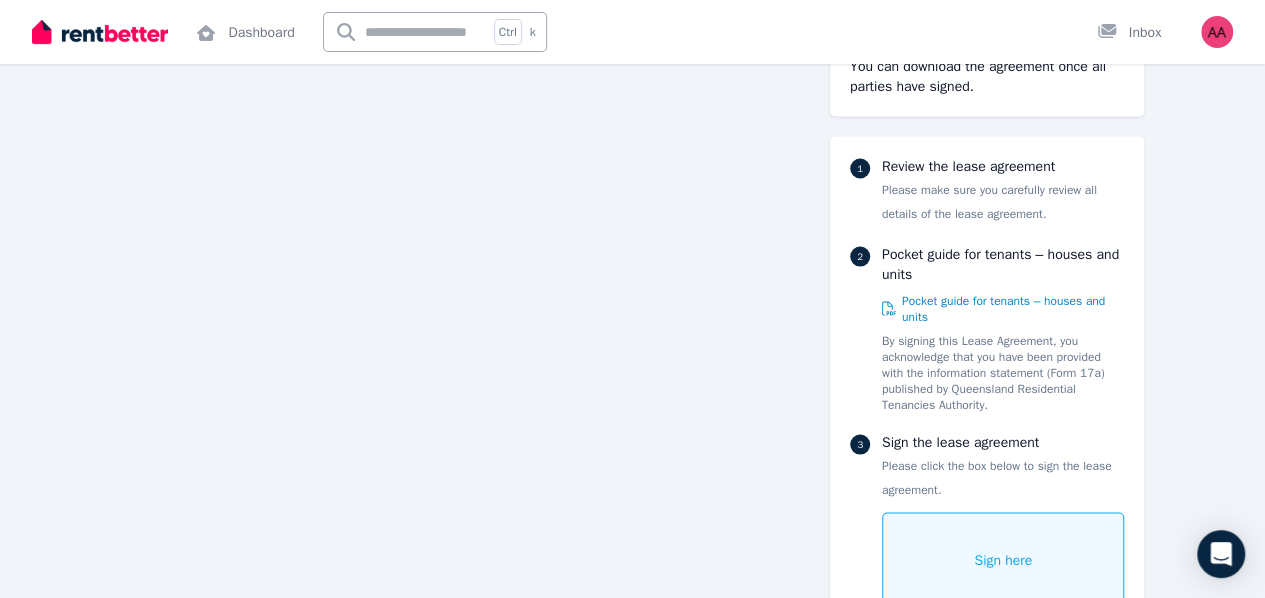 scroll, scrollTop: 13226, scrollLeft: 0, axis: vertical 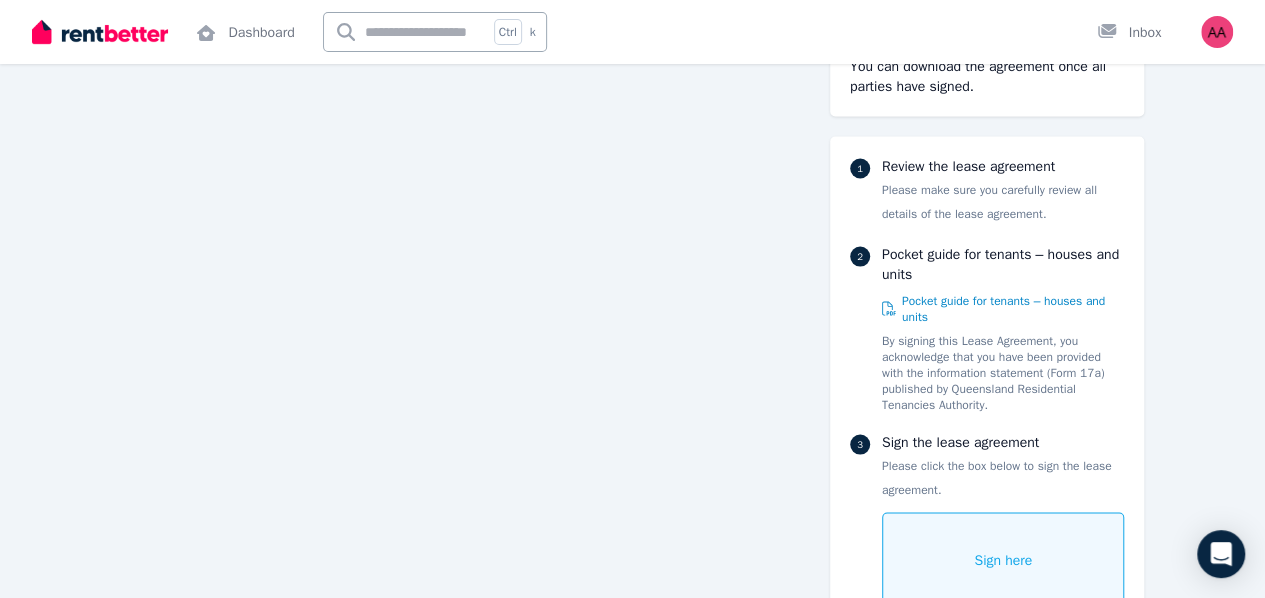 click on "Sign here" at bounding box center (1003, 560) 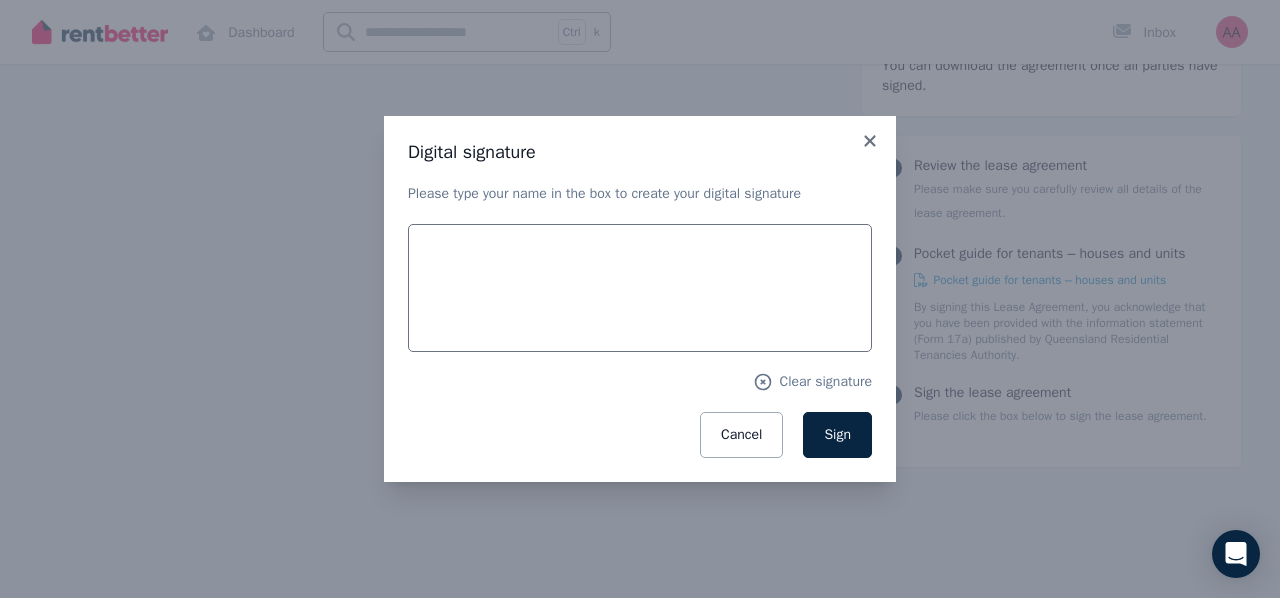scroll, scrollTop: 13229, scrollLeft: 0, axis: vertical 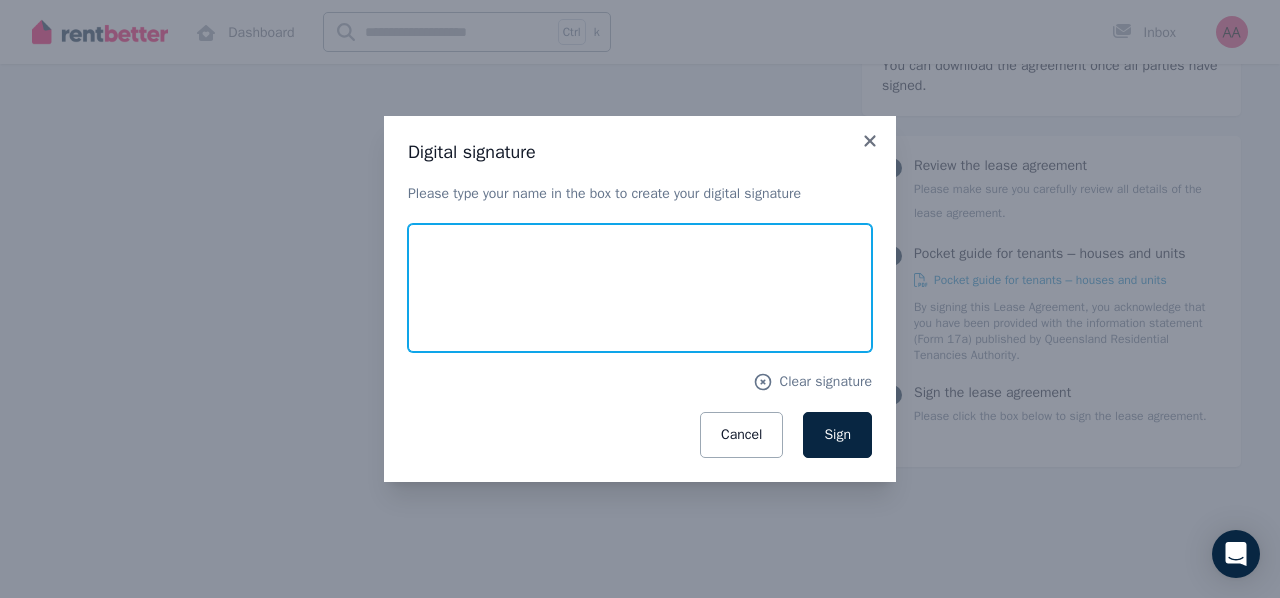 click at bounding box center [640, 288] 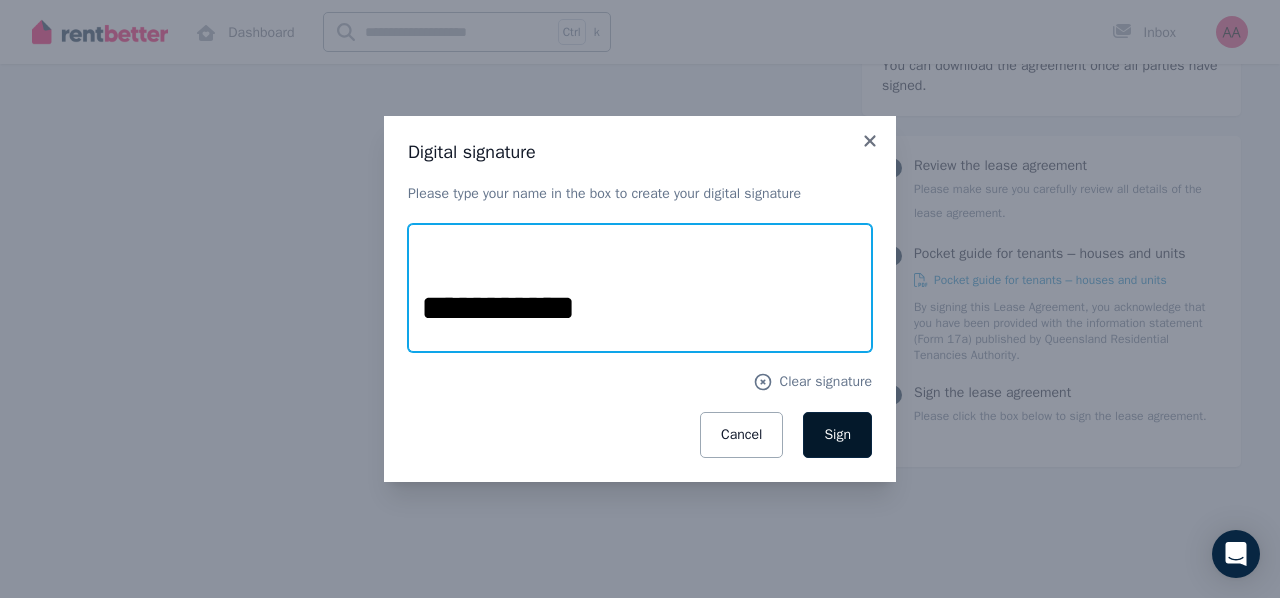 type on "**********" 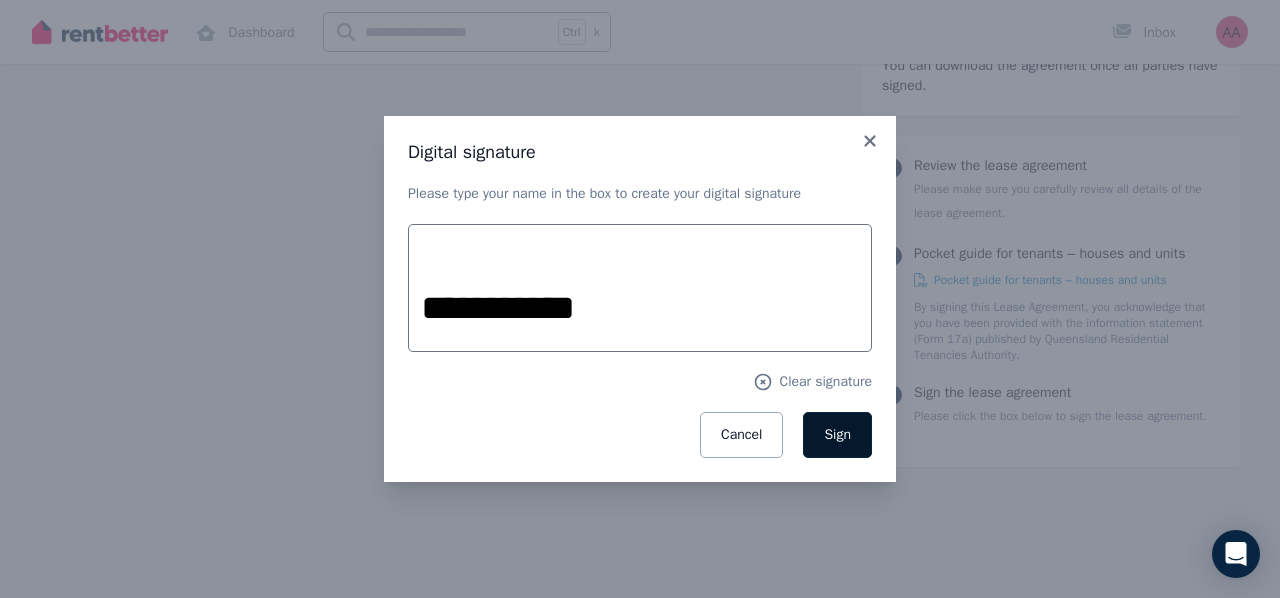 click on "Sign" at bounding box center (837, 434) 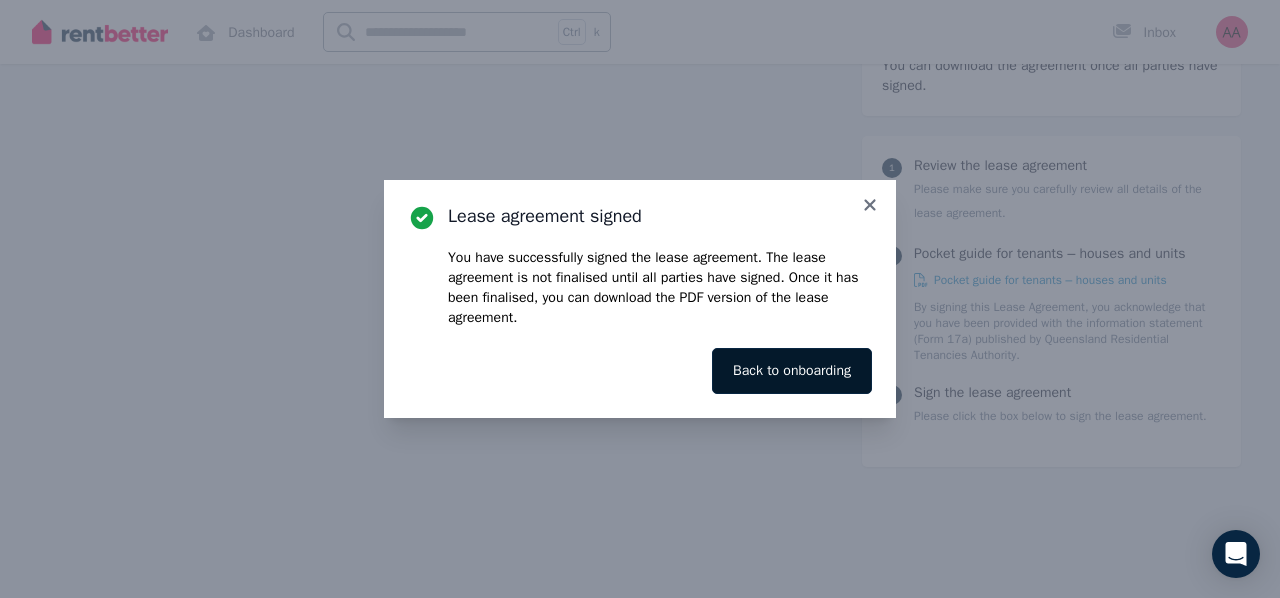 click on "Back to onboarding" at bounding box center (792, 371) 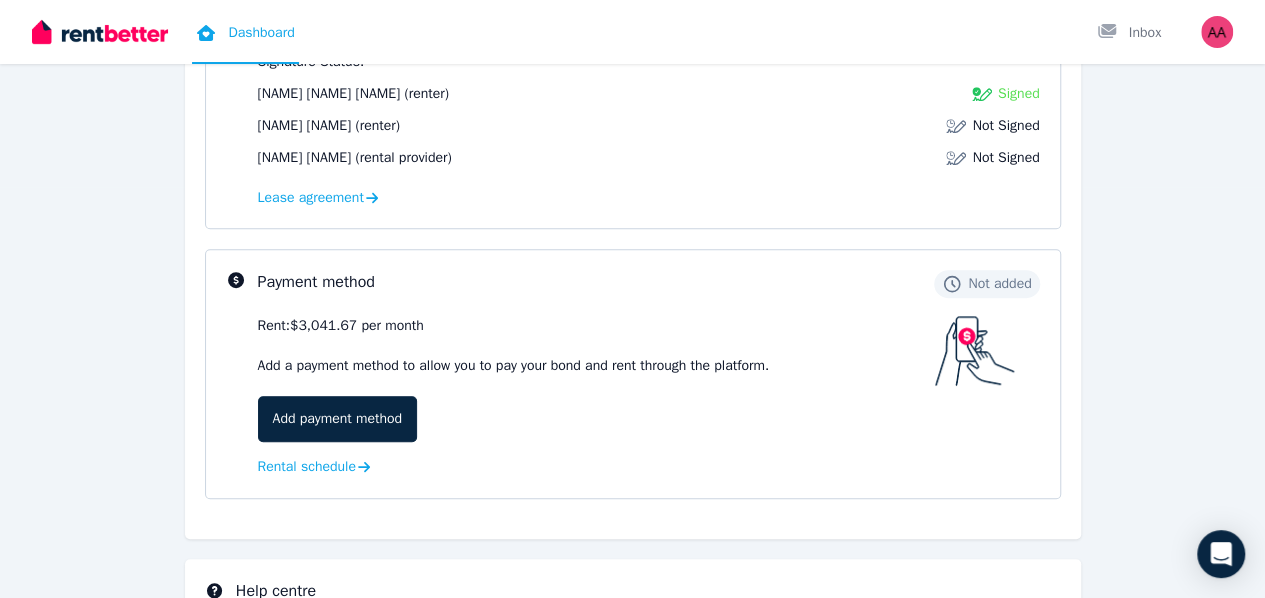 scroll, scrollTop: 413, scrollLeft: 0, axis: vertical 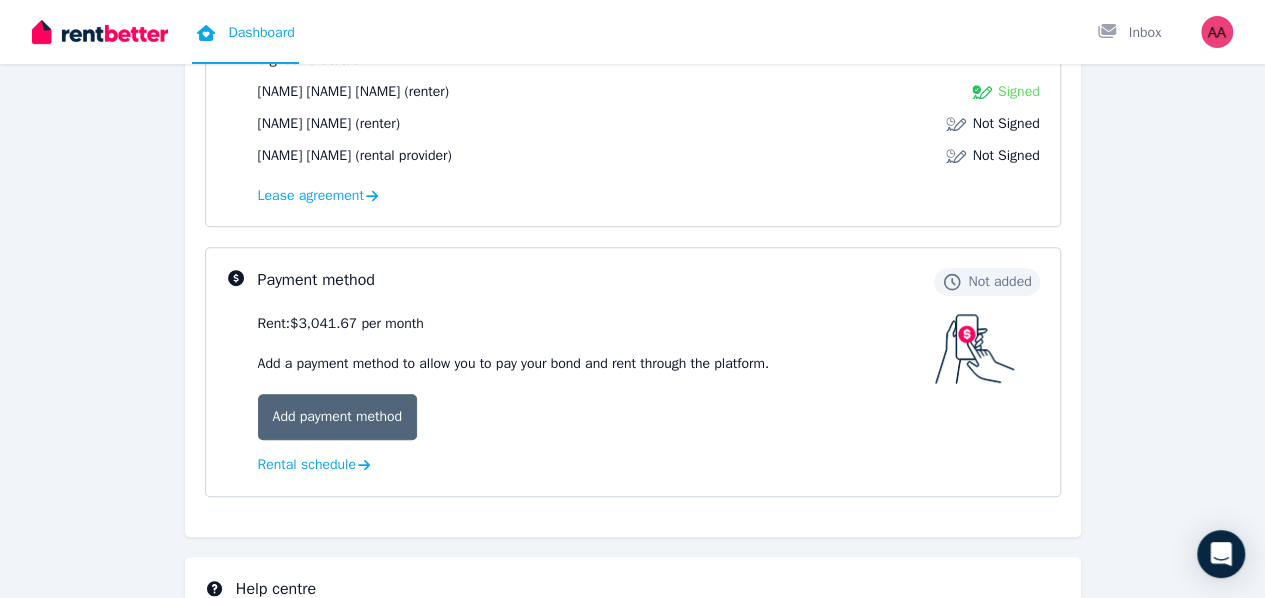 click on "Add payment method" at bounding box center (337, 417) 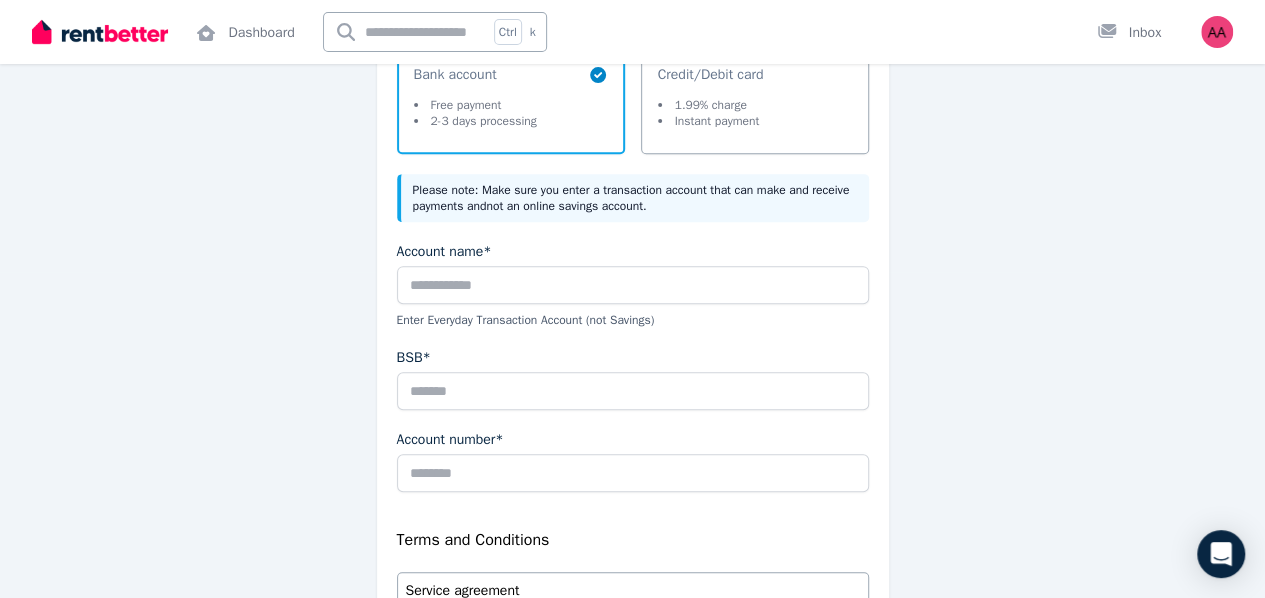 scroll, scrollTop: 314, scrollLeft: 0, axis: vertical 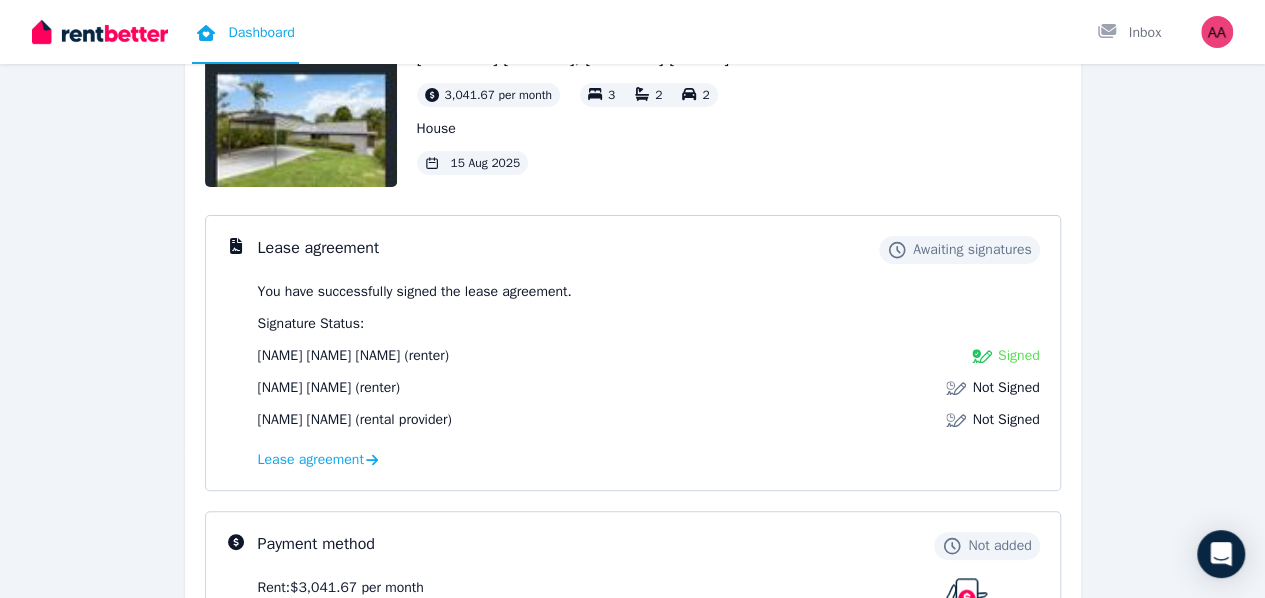 click on "Not Signed" at bounding box center [1005, 388] 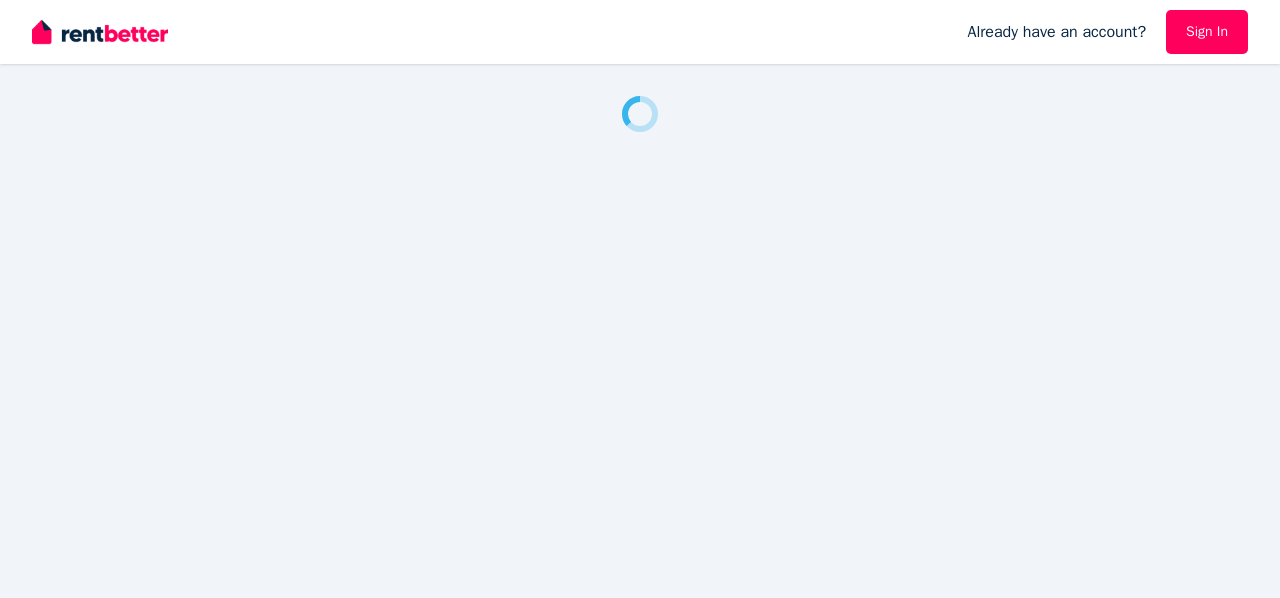scroll, scrollTop: 0, scrollLeft: 0, axis: both 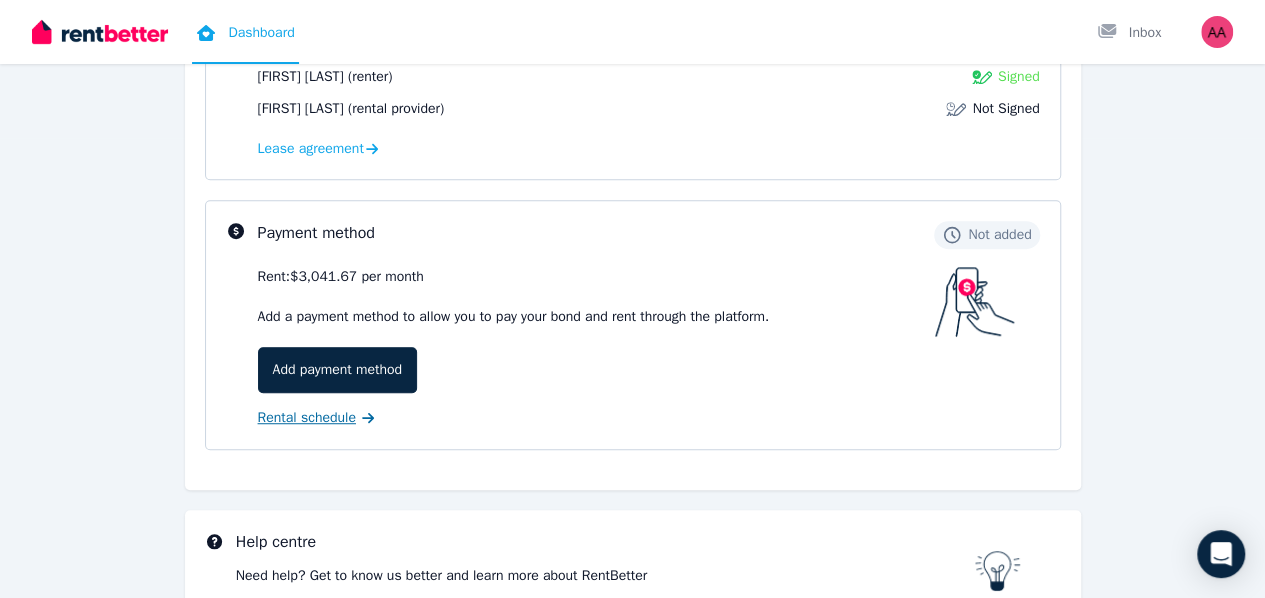 click on "Rental schedule" at bounding box center (307, 418) 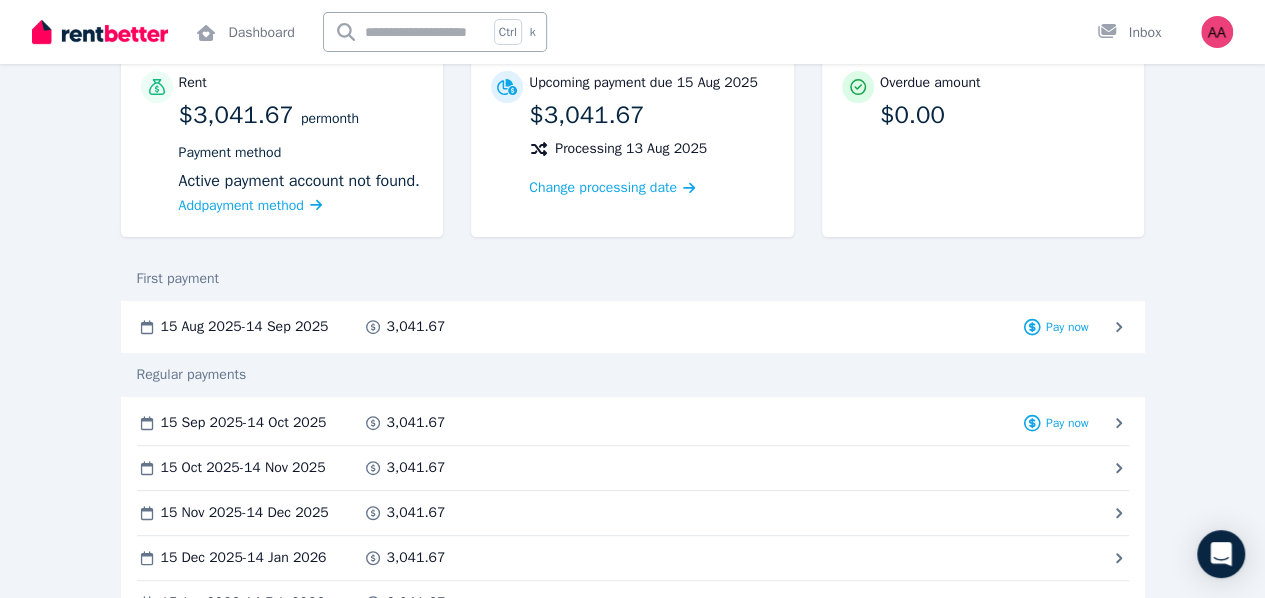 scroll, scrollTop: 182, scrollLeft: 0, axis: vertical 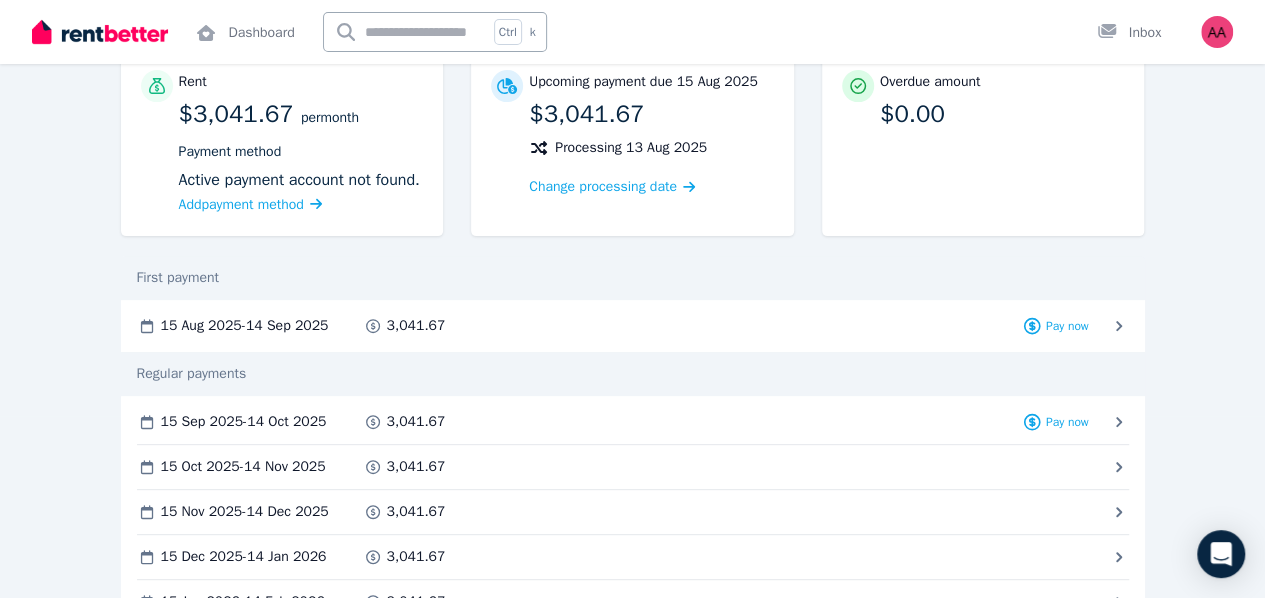 click on "Pay now" at bounding box center (0, 0) 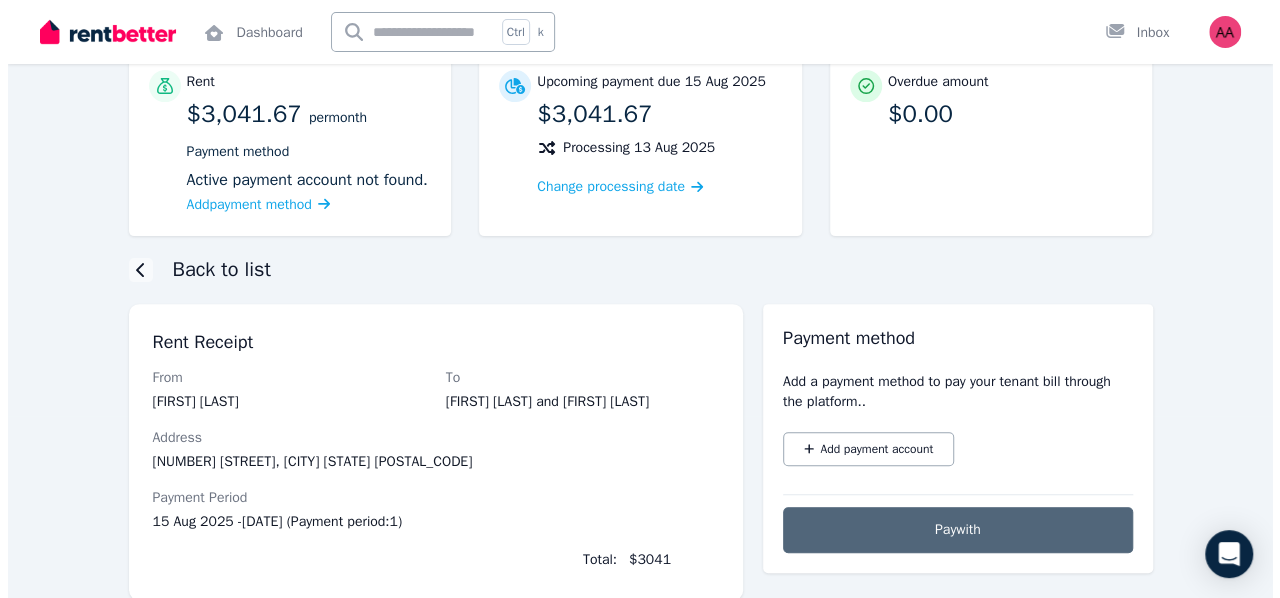 scroll, scrollTop: 0, scrollLeft: 0, axis: both 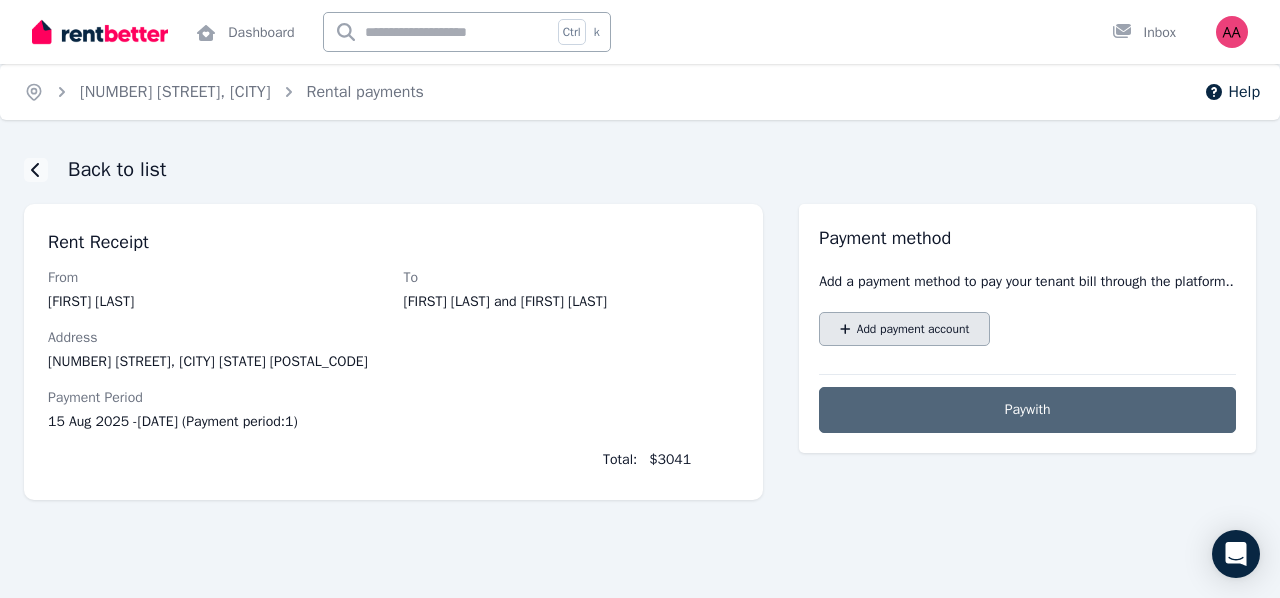 click on "Add payment account" at bounding box center [913, 329] 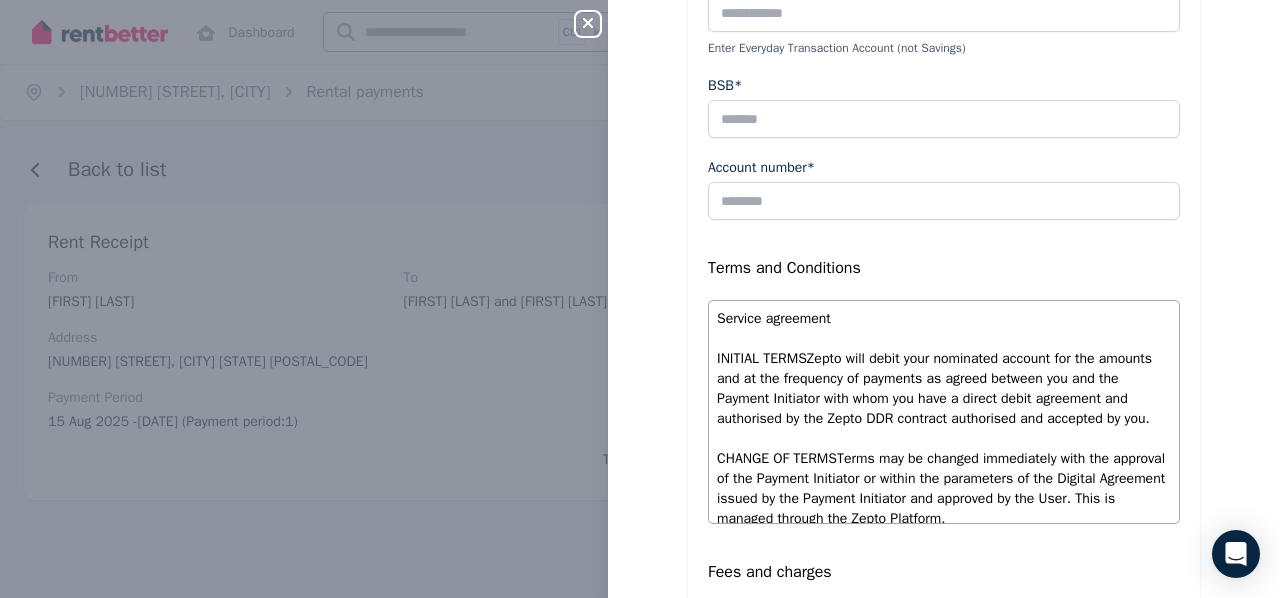 scroll, scrollTop: 333, scrollLeft: 0, axis: vertical 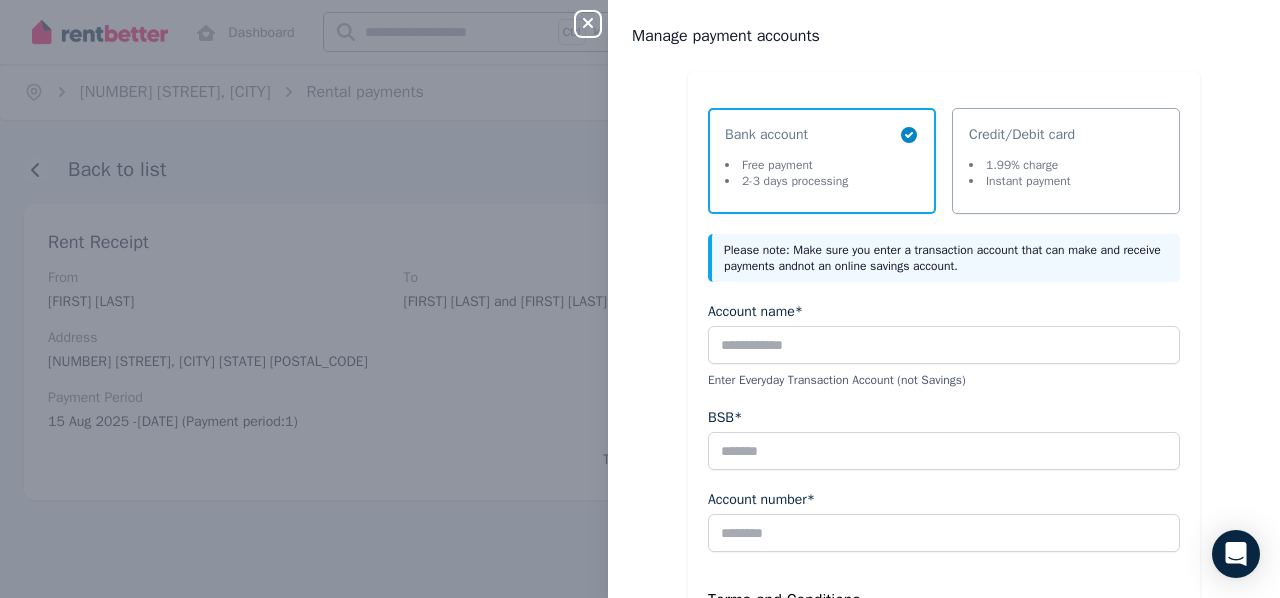 click on "Close panel Manage payment accounts Select a payment method Bank account Free payment 2-3 days processing Credit/Debit card 1.99% charge Instant payment Please note: Make sure you enter a transaction account that can make and receive payments and  not an online savings account . Account name* Enter Everyday Transaction Account ( not Savings ) BSB* Account number* Terms and Conditions Service agreement INITIAL TERMS  Zepto will debit your nominated account for the amounts and at the frequency of payments as agreed between you and the Payment Initiator with whom you have a direct debit agreement and authorised by the Zepto DDR contract authorised and accepted by you. CHANGE OF TERMS  Terms may be changed immediately with the approval of the Payment Initiator or within the parameters of the Digital Agreement issued by the Payment Initiator and approved by the User. This is managed through the Zepto Platform. DEFERRING OR STOPPING A PAYMENT   ALTERING THE SCHEDULE CANCELLING THE PAYMENTS DISPUTES BUSINESS DAYS" at bounding box center [640, 299] 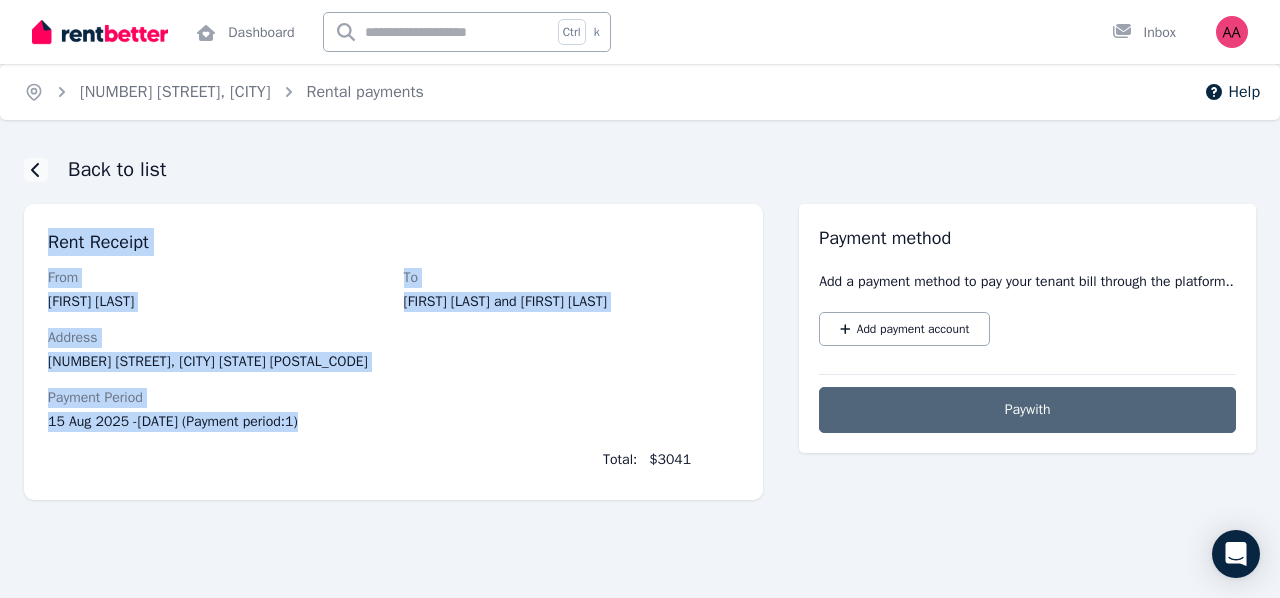 drag, startPoint x: 50, startPoint y: 245, endPoint x: 358, endPoint y: 424, distance: 356.23727 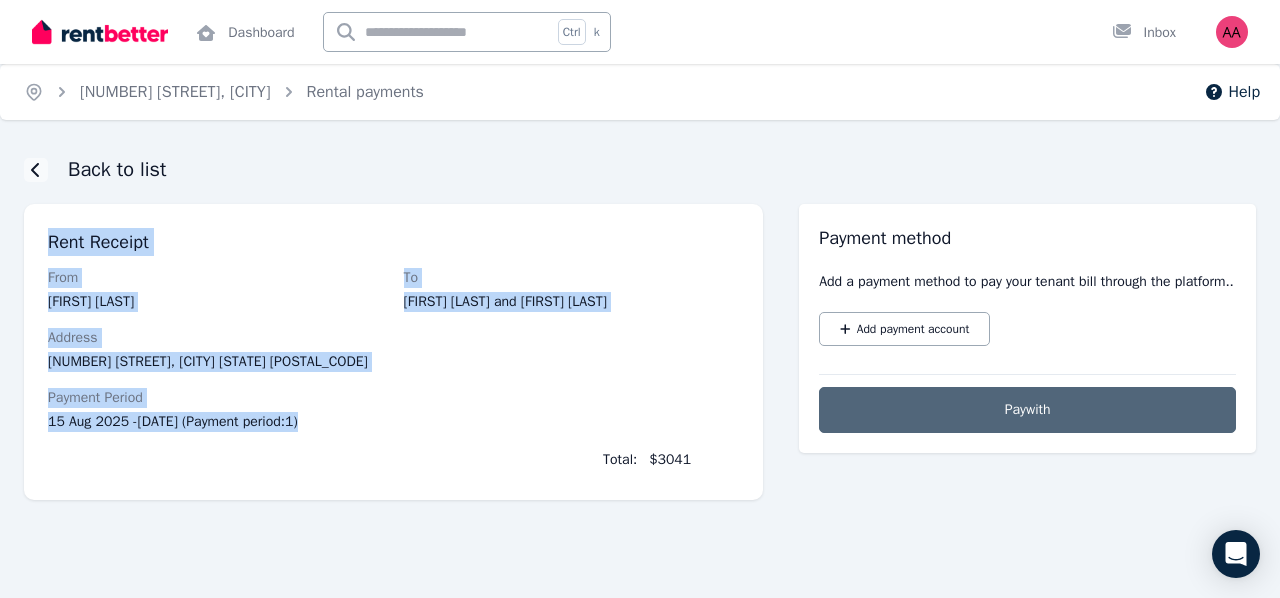 click on "Rent Receipt From purushothaman srinivasan To Ahmad Kamal Ashfaq and Kaneez Fatima Address 7 Cedrus St, Sunnybank Hills QLD 4109 Payment Period 15 Aug 2025   -  14 Sept 2025   (Payment period:  1 ) Total: $3041" at bounding box center (393, 352) 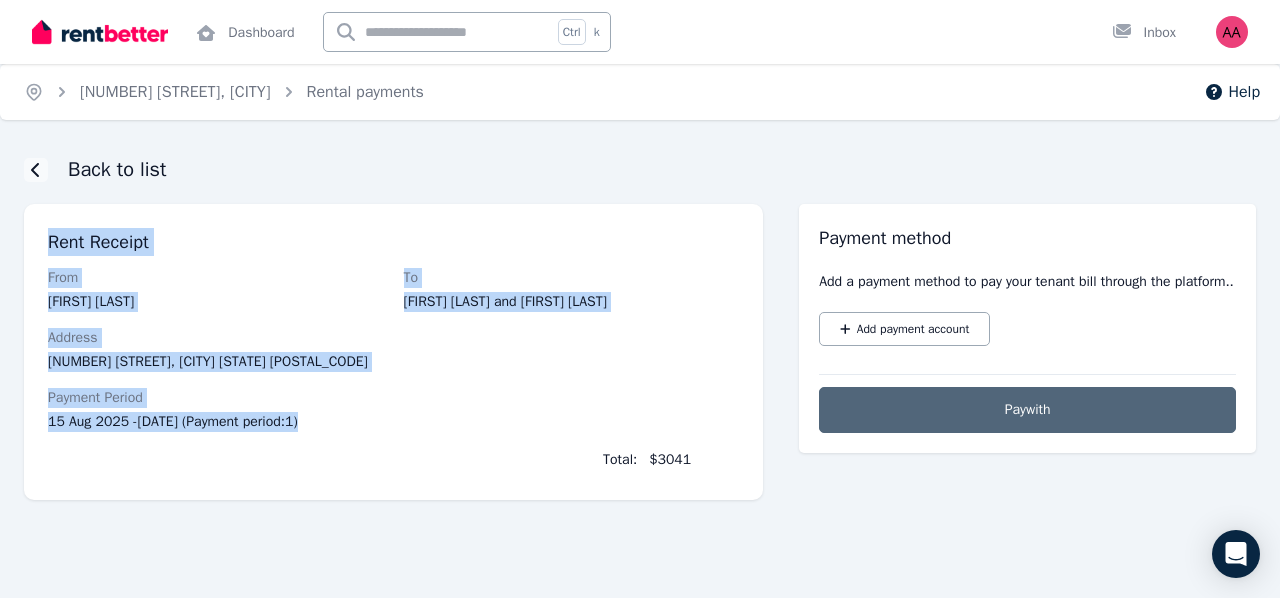 copy on "Rent Receipt From purushothaman srinivasan To Ahmad Kamal Ashfaq and Kaneez Fatima Address 7 Cedrus St, Sunnybank Hills QLD 4109 Payment Period 15 Aug 2025   -  14 Sept 2025   (Payment period:  1 )" 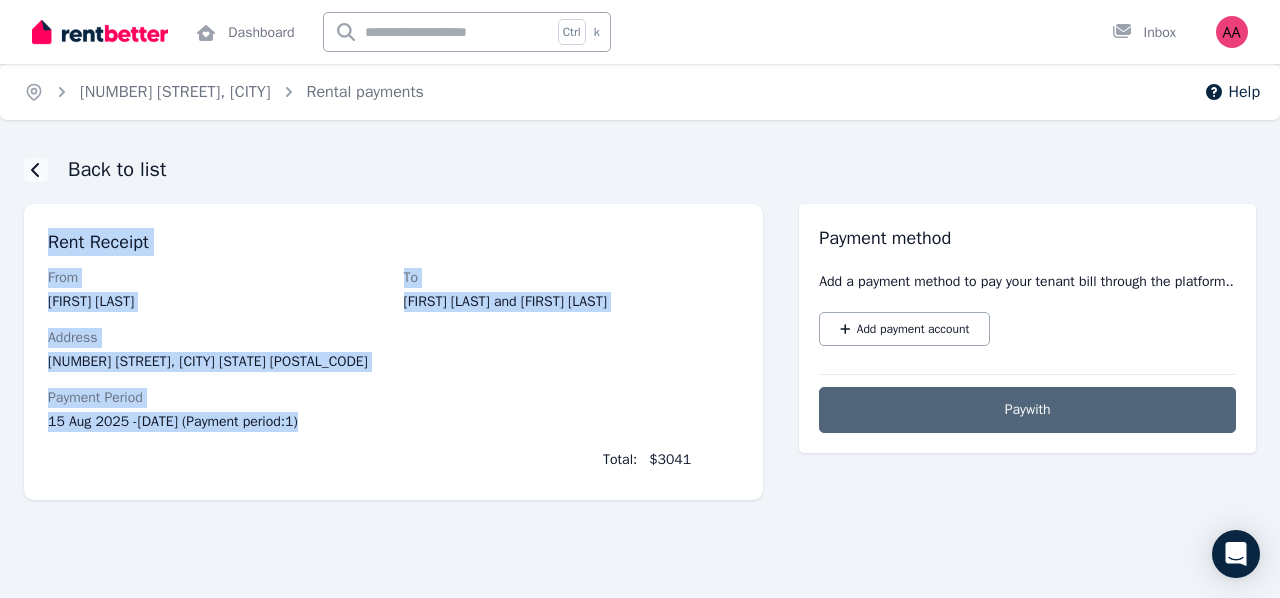 click on "Address" at bounding box center (393, 338) 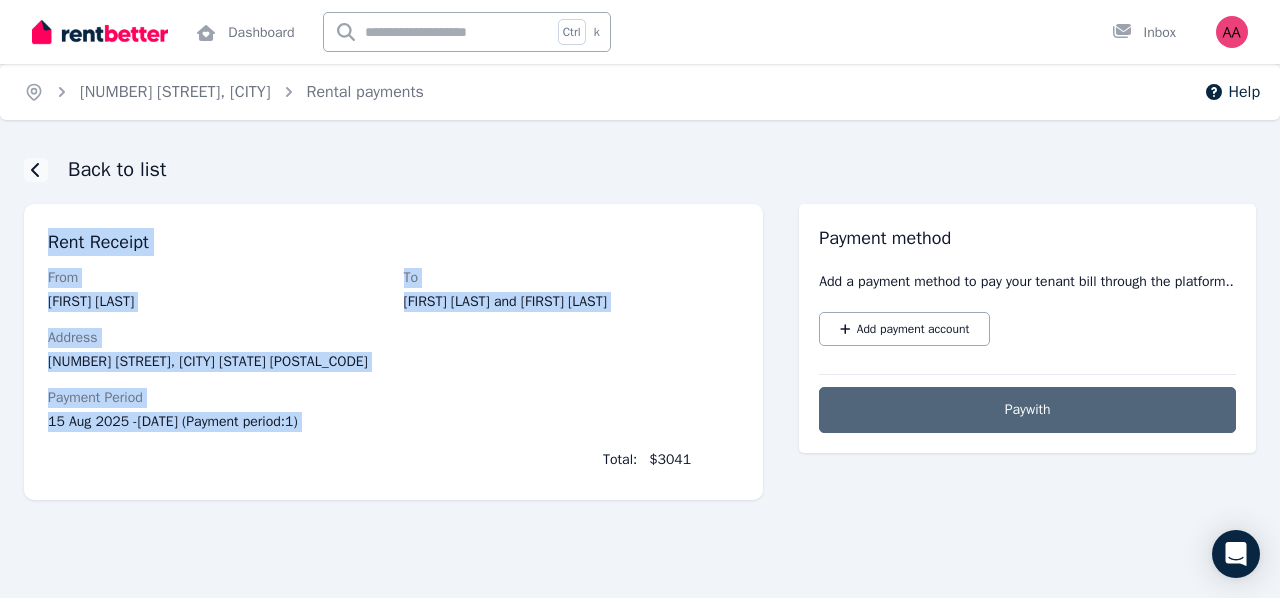 drag, startPoint x: 48, startPoint y: 242, endPoint x: 391, endPoint y: 445, distance: 398.56995 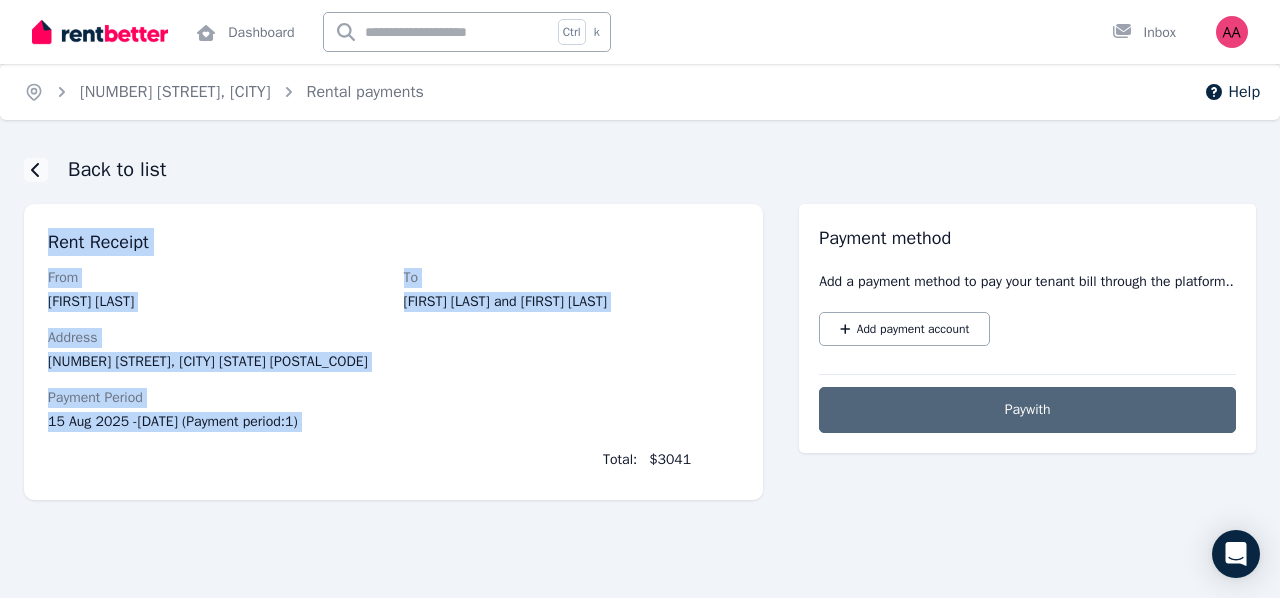 copy on "Rent Receipt From purushothaman srinivasan To Ahmad Kamal Ashfaq and Kaneez Fatima Address 7 Cedrus St, Sunnybank Hills QLD 4109 Payment Period 15 Aug 2025   -  14 Sept 2025   (Payment period:  1 )" 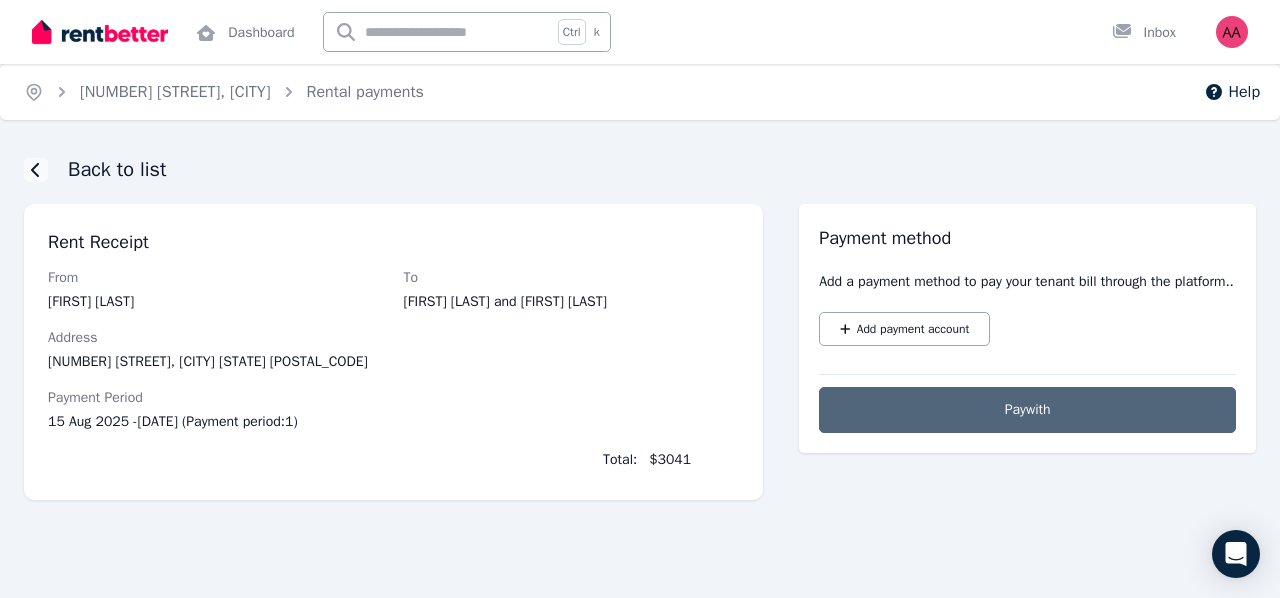 click on "Back to list Rent Receipt From purushothaman srinivasan To Ahmad Kamal Ashfaq and Kaneez Fatima Address 7 Cedrus St, Sunnybank Hills QLD 4109 Payment Period 15 Aug 2025   -  14 Sept 2025   (Payment period:  1 ) Total: $3041 Payment method Add a payment method to pay your tenant bill through the platform.. Add payment account Total: $ 3041 Pay   with" at bounding box center [640, 364] 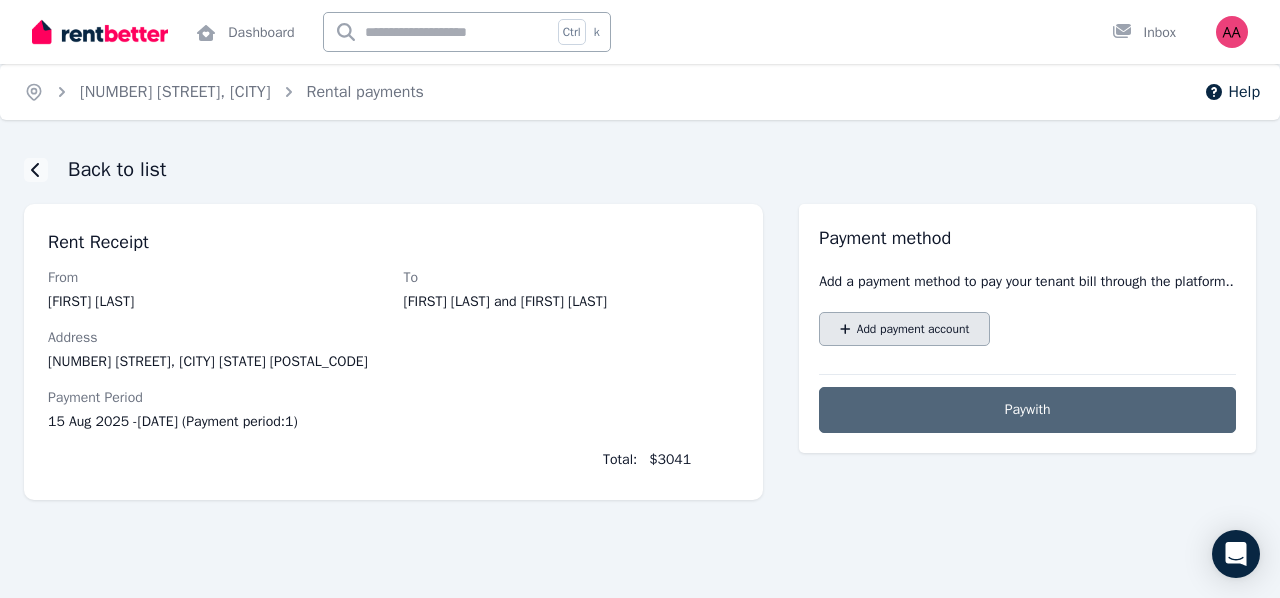 click on "Add payment account" at bounding box center (913, 329) 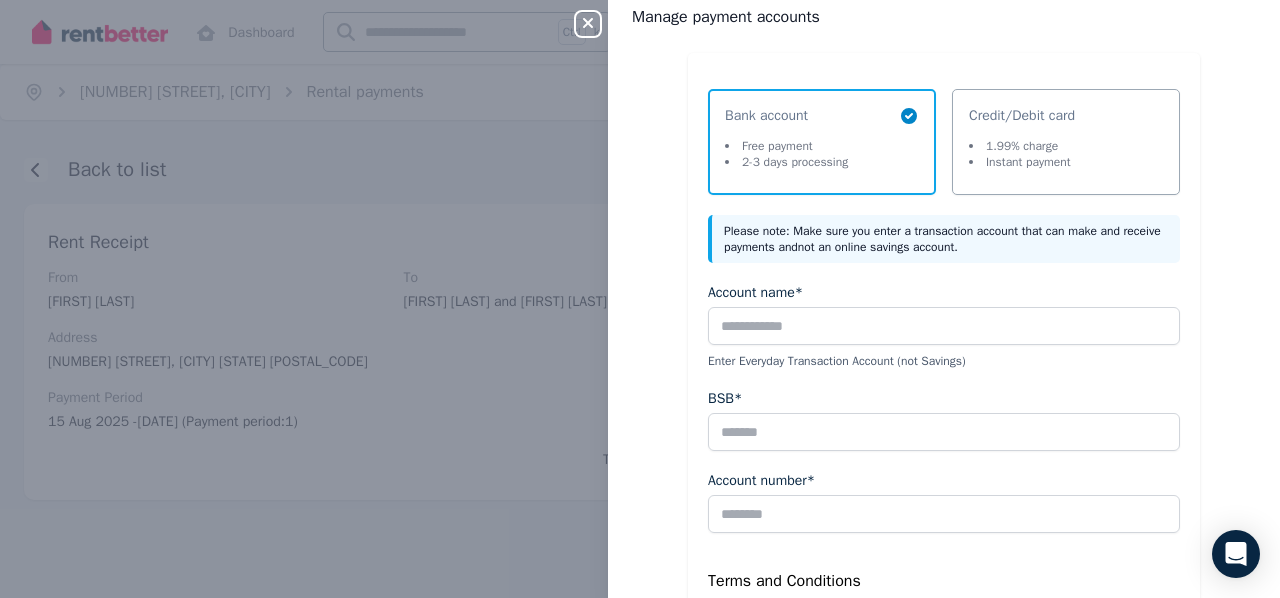 scroll, scrollTop: 20, scrollLeft: 0, axis: vertical 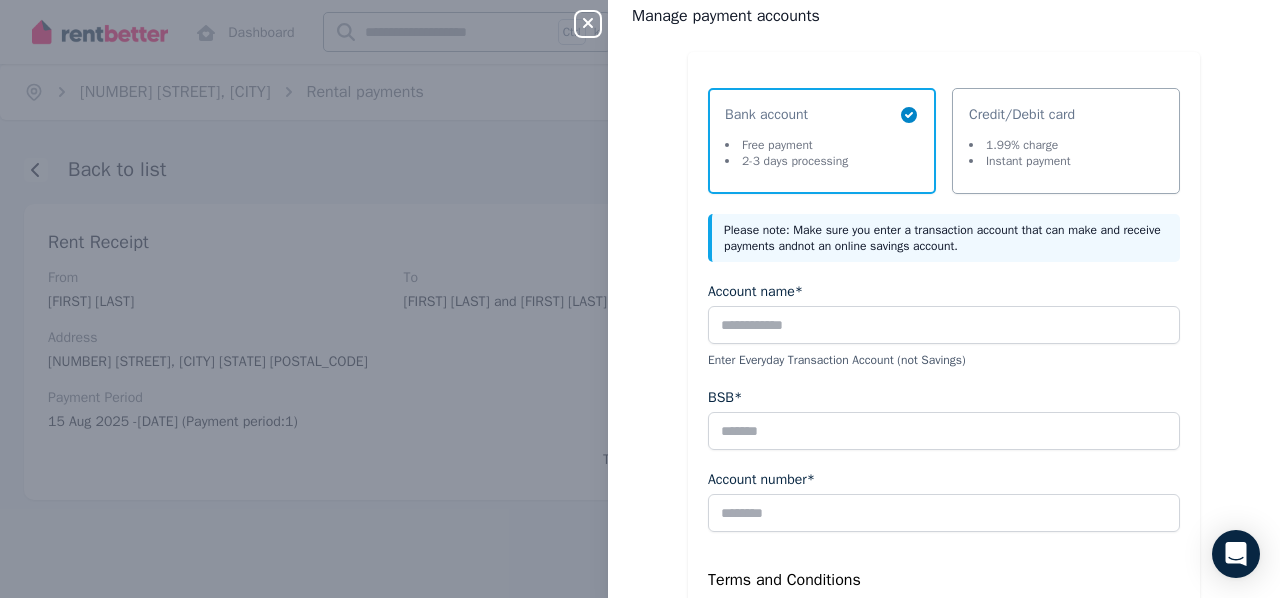 type 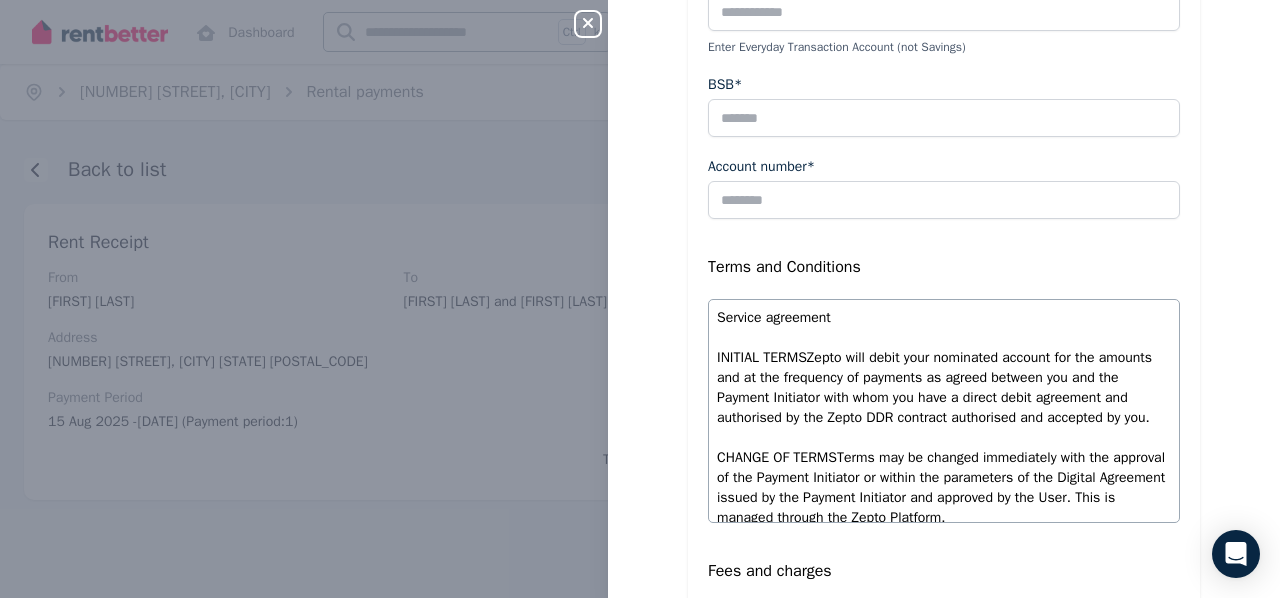 scroll, scrollTop: 334, scrollLeft: 0, axis: vertical 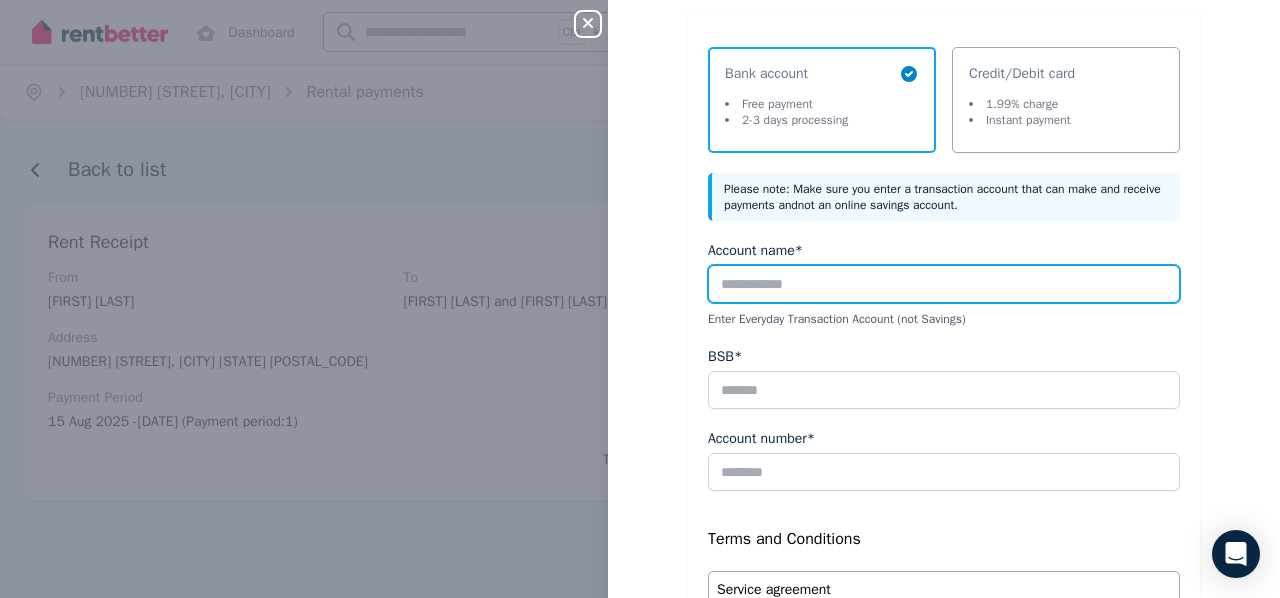 click on "Account name*" at bounding box center [944, 284] 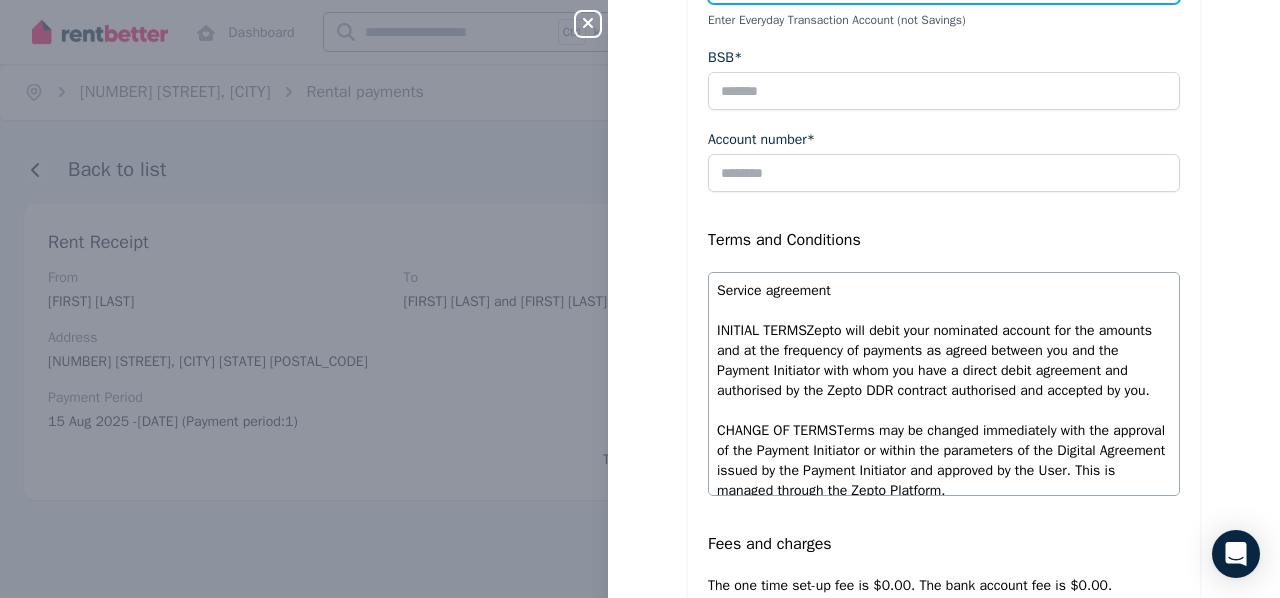 scroll, scrollTop: 361, scrollLeft: 0, axis: vertical 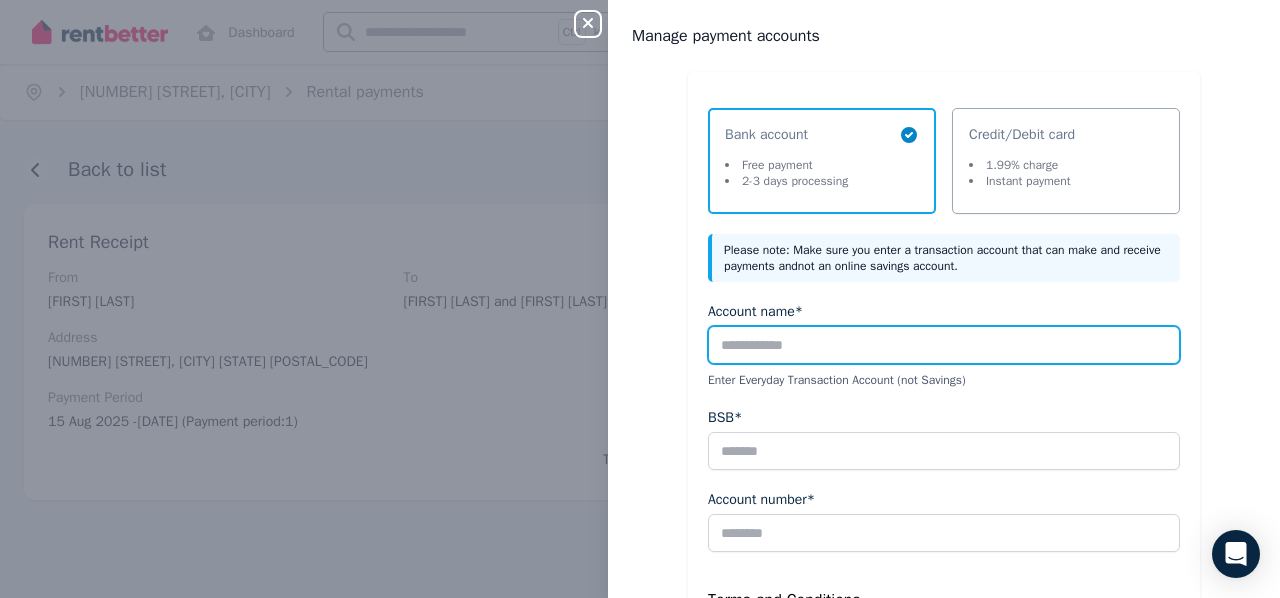 click on "Account name*" at bounding box center (944, 345) 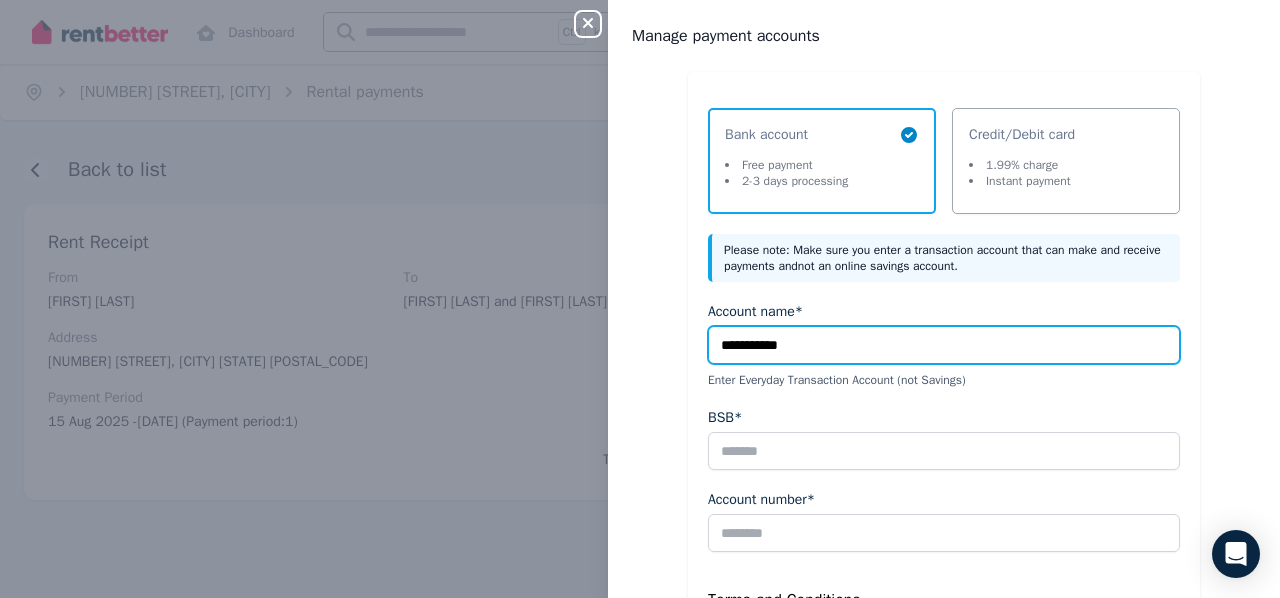 type on "**********" 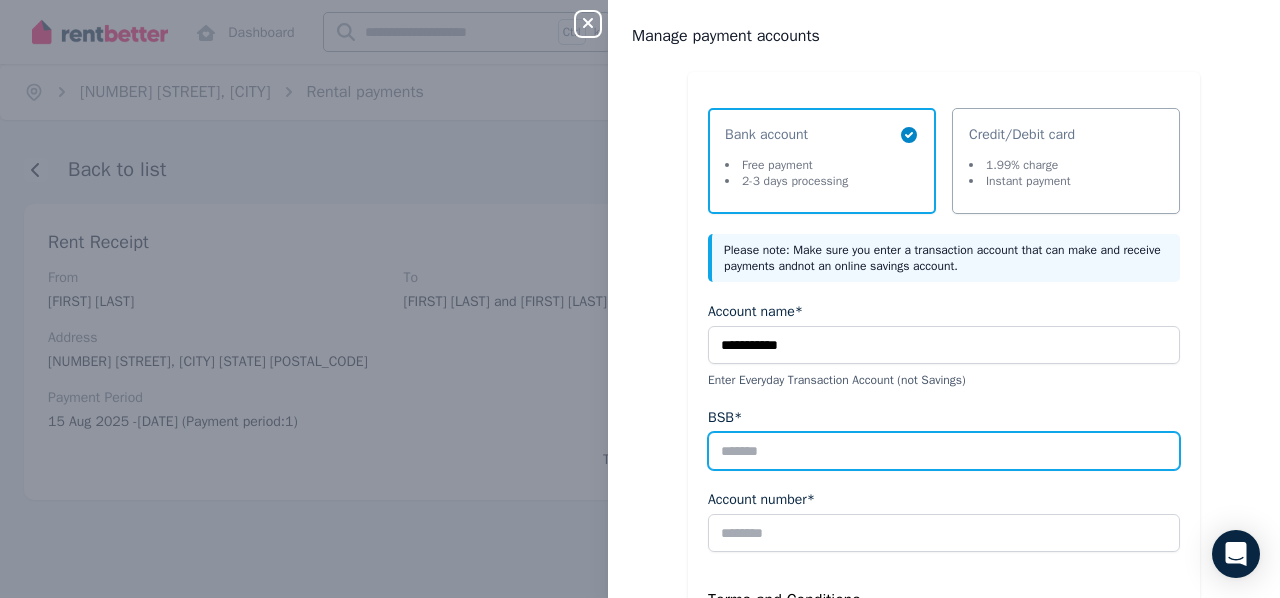 click on "BSB*" at bounding box center [944, 451] 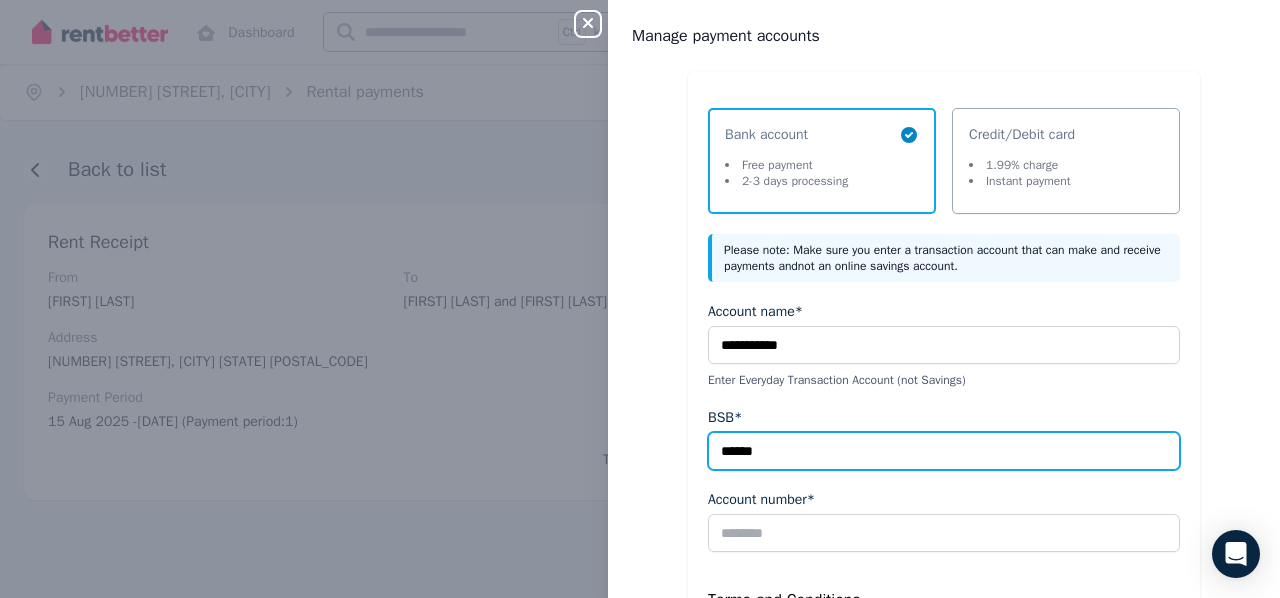 type on "******" 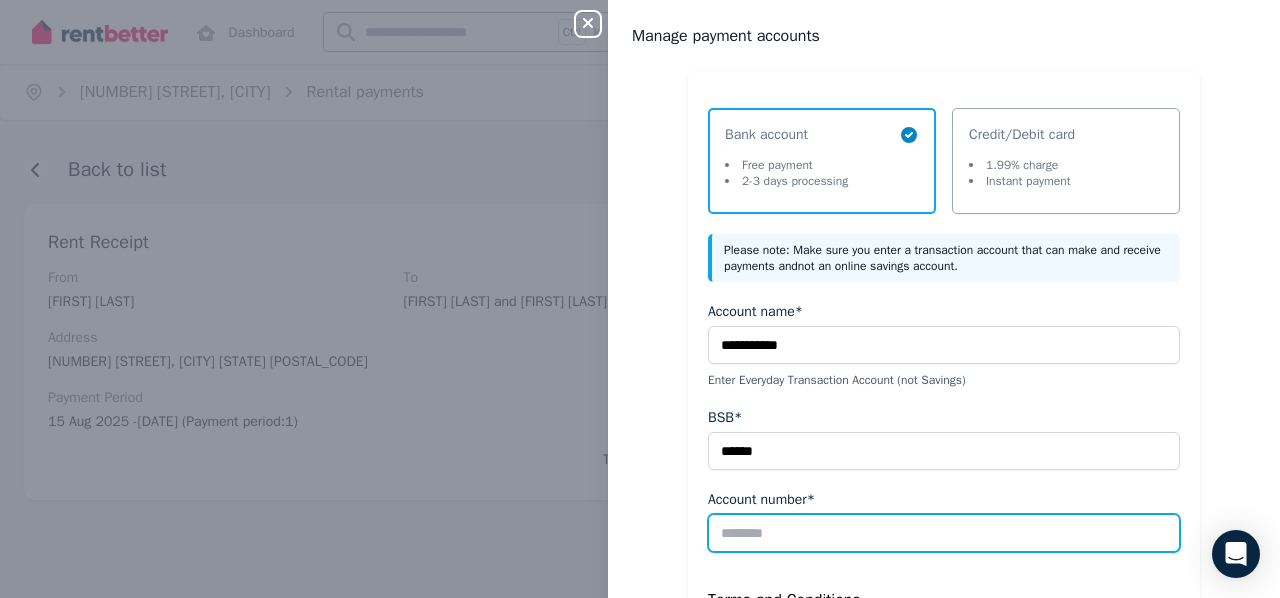 click on "Account number*" at bounding box center [944, 533] 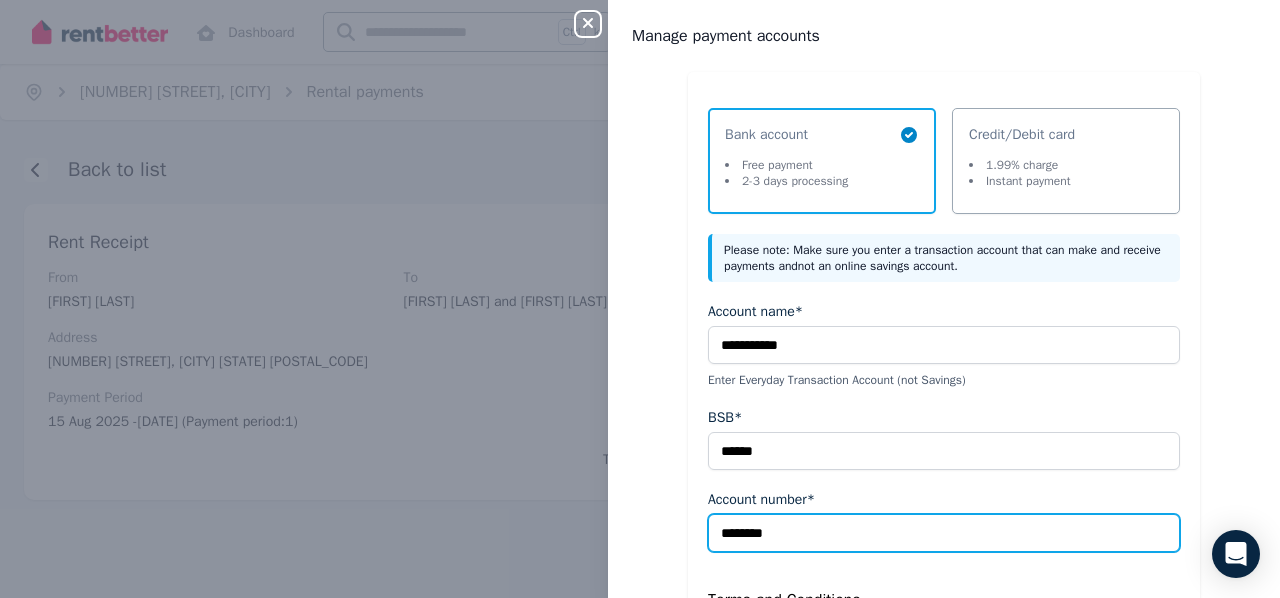 click on "********" at bounding box center (944, 533) 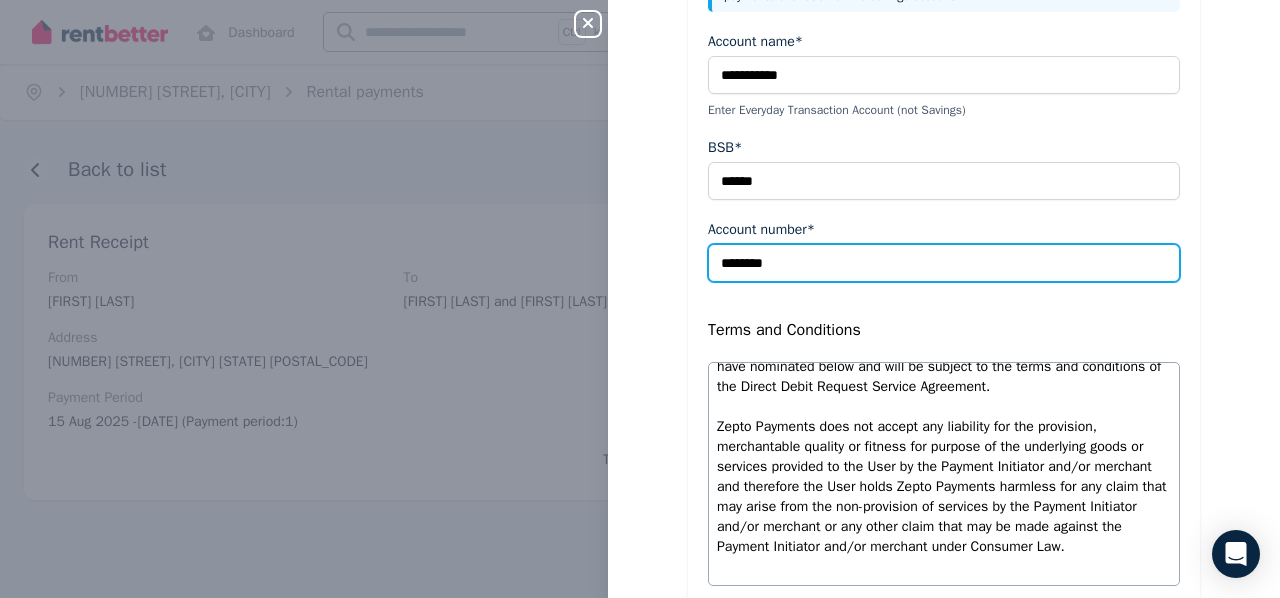 scroll, scrollTop: 270, scrollLeft: 0, axis: vertical 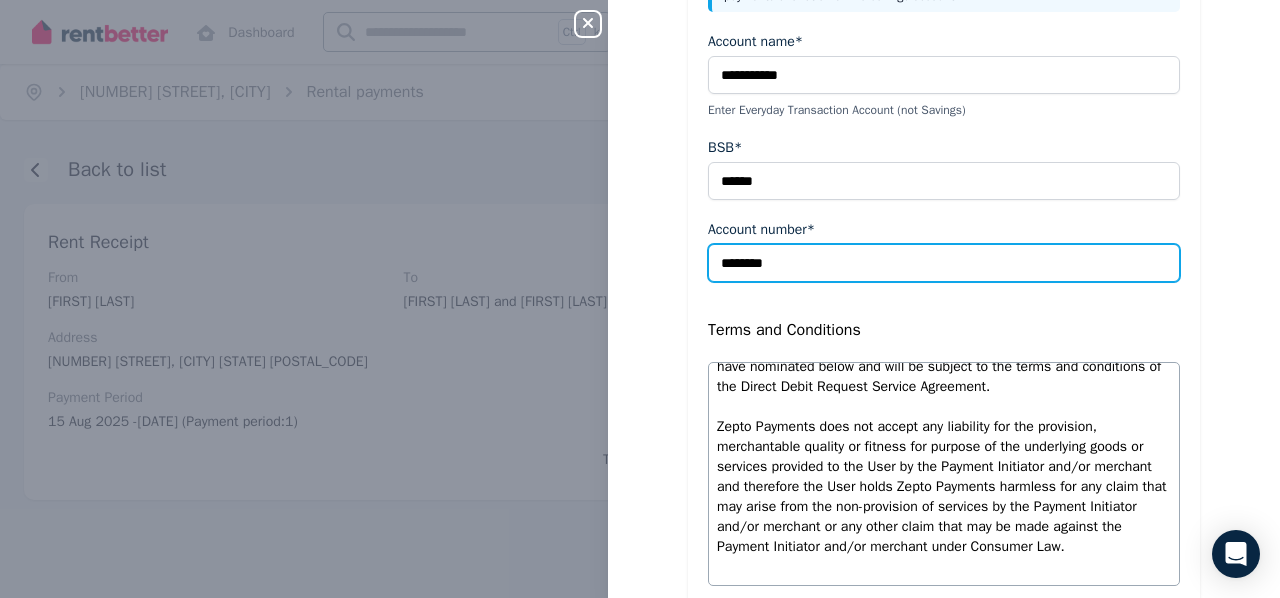 click on "********" at bounding box center [944, 263] 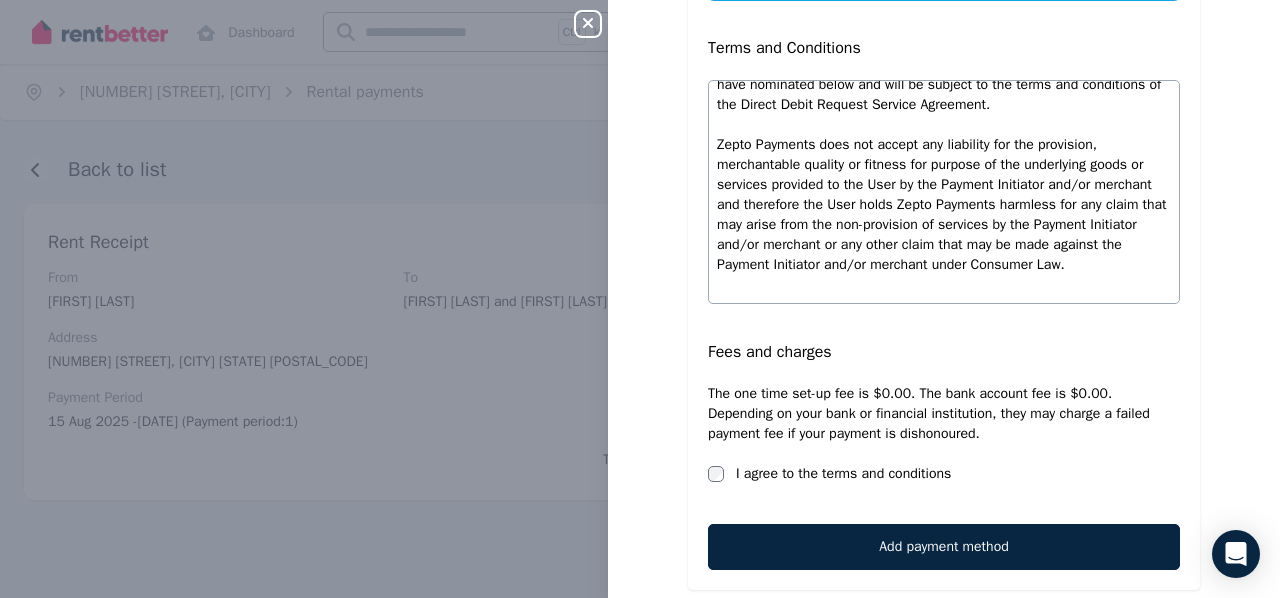 scroll, scrollTop: 584, scrollLeft: 0, axis: vertical 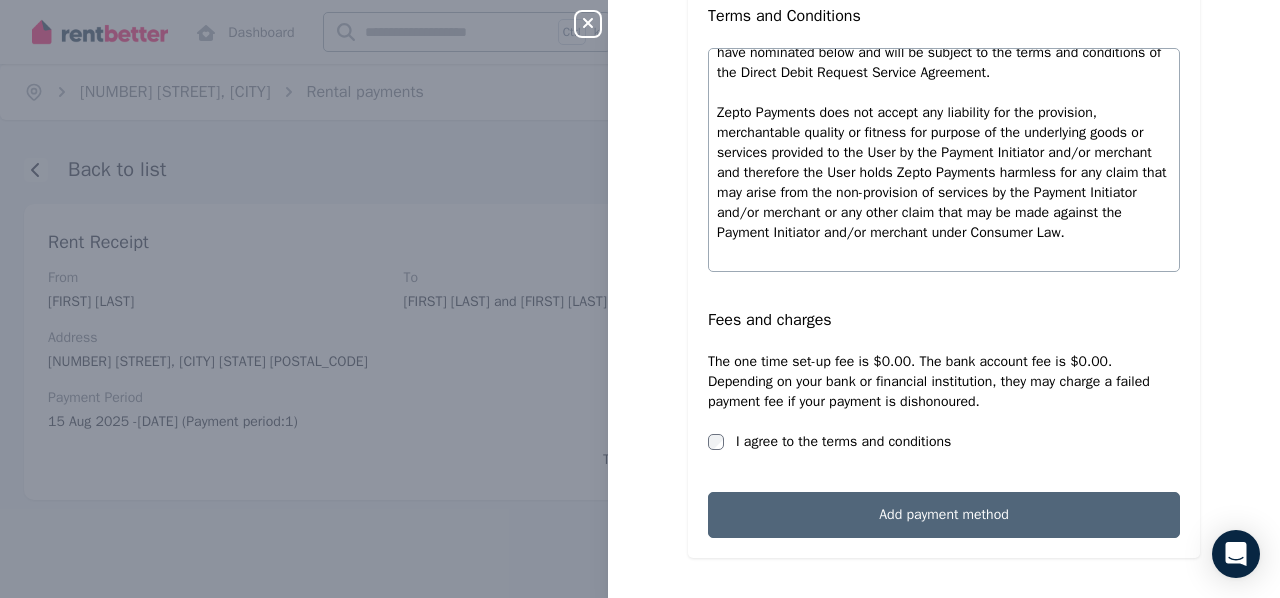 type on "********" 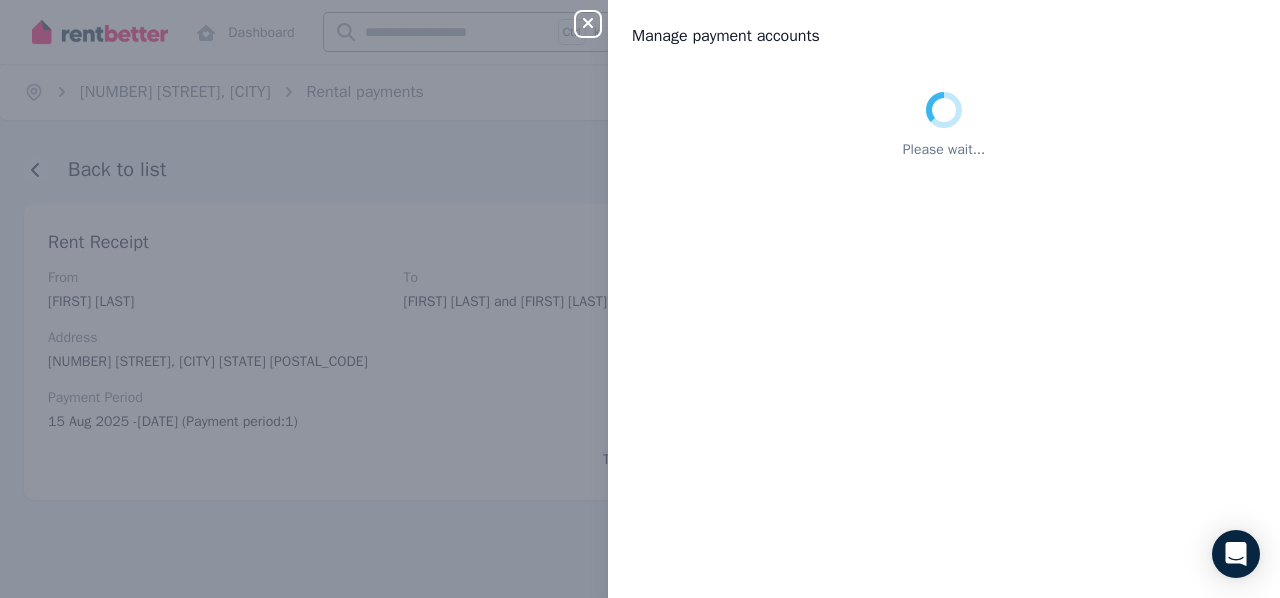 scroll, scrollTop: 0, scrollLeft: 0, axis: both 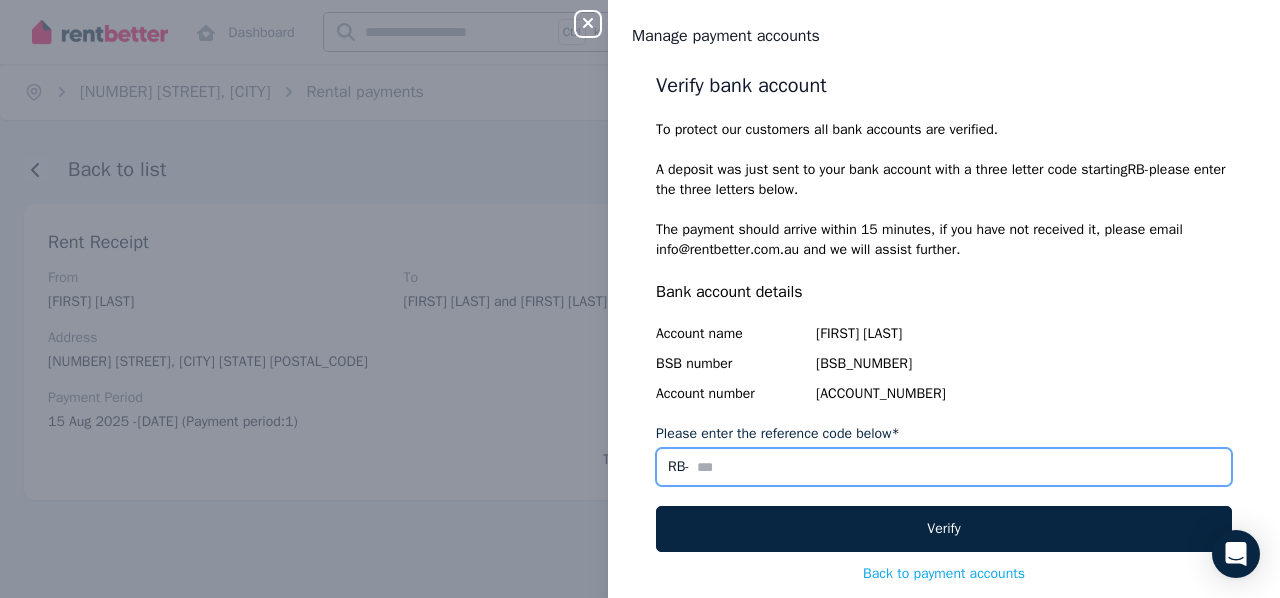 click on "Please enter the reference code below*" at bounding box center (944, 467) 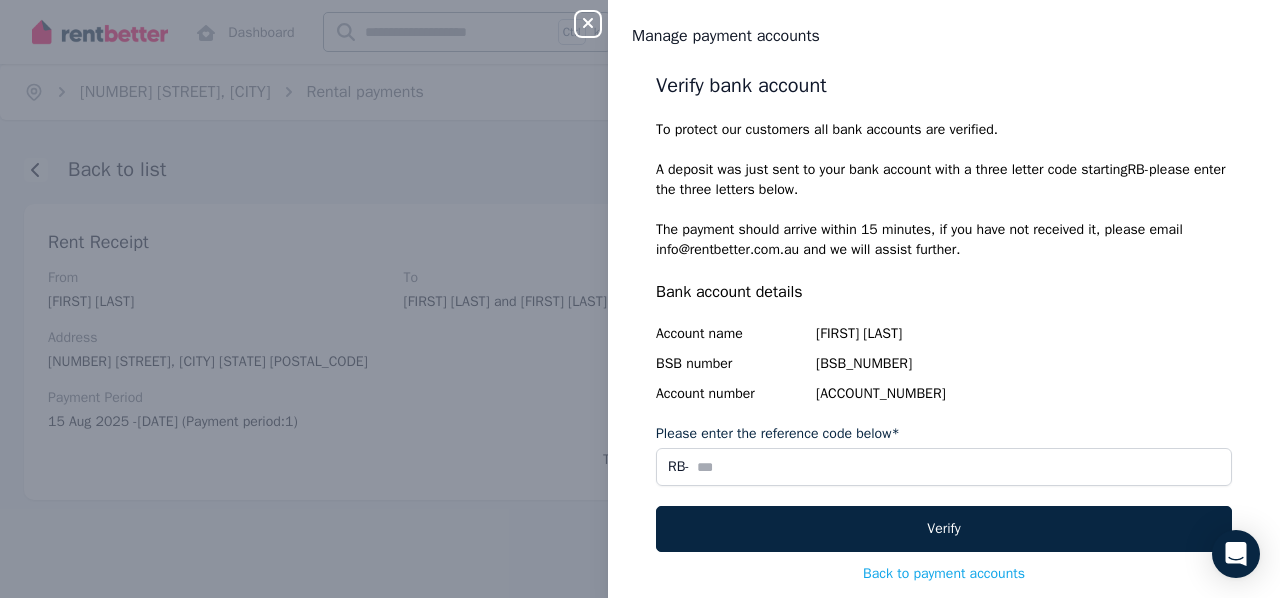 click on "Verify bank account To protect our customers all bank accounts are verified. A deposit was just sent to your bank account with a three letter code starting  RB-  please enter the three letters below. The payment should arrive within 15 minutes, if you have not received it, please email   info@rentbetter.com.au   and we will assist further. Bank account details Account name Aftab Ahmad BSB number 062-948 Account number 47564975 Please enter the reference code below* RB- Verify Back to payment accounts" at bounding box center [944, 328] 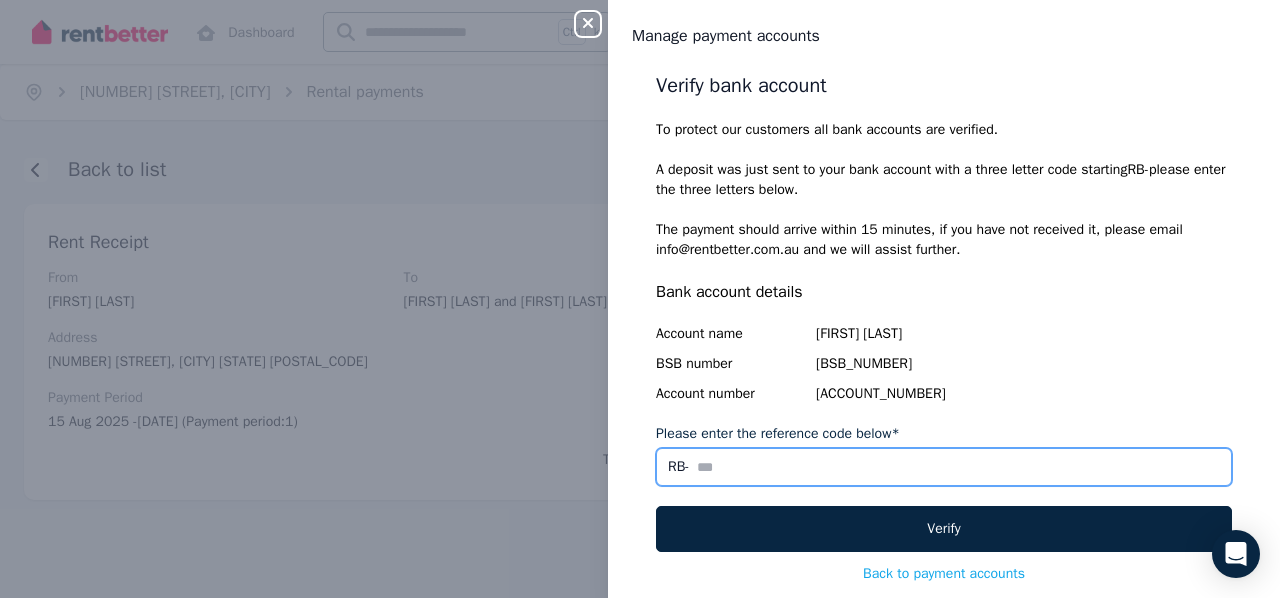 click on "Please enter the reference code below*" at bounding box center (944, 467) 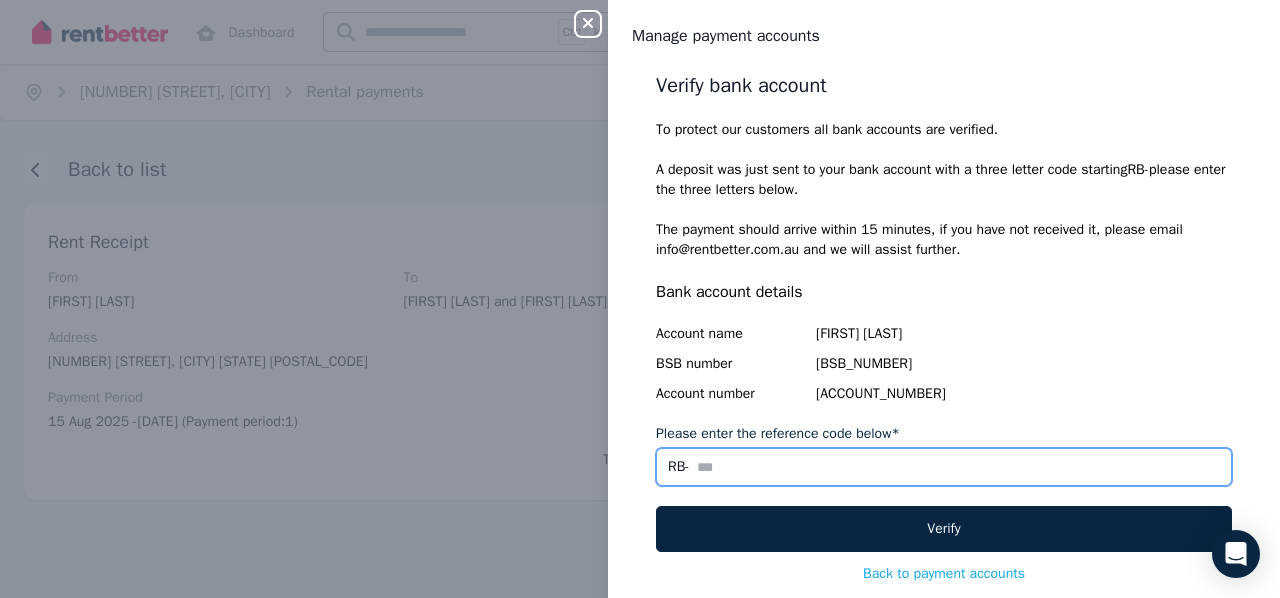 type on "*" 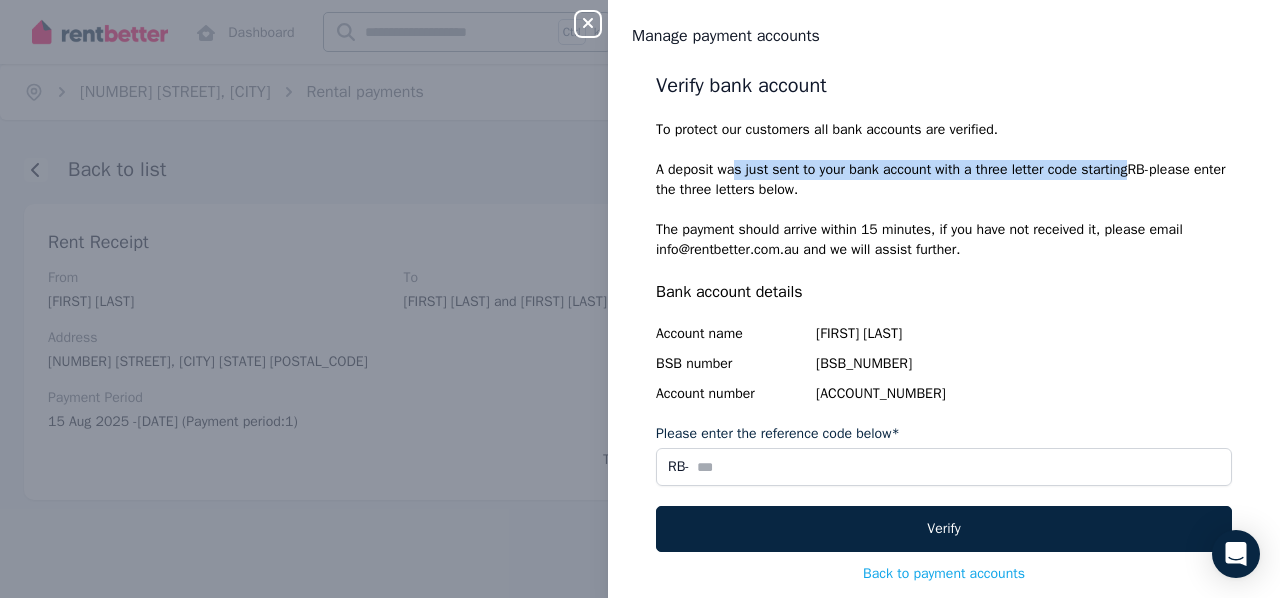 drag, startPoint x: 728, startPoint y: 174, endPoint x: 1121, endPoint y: 169, distance: 393.0318 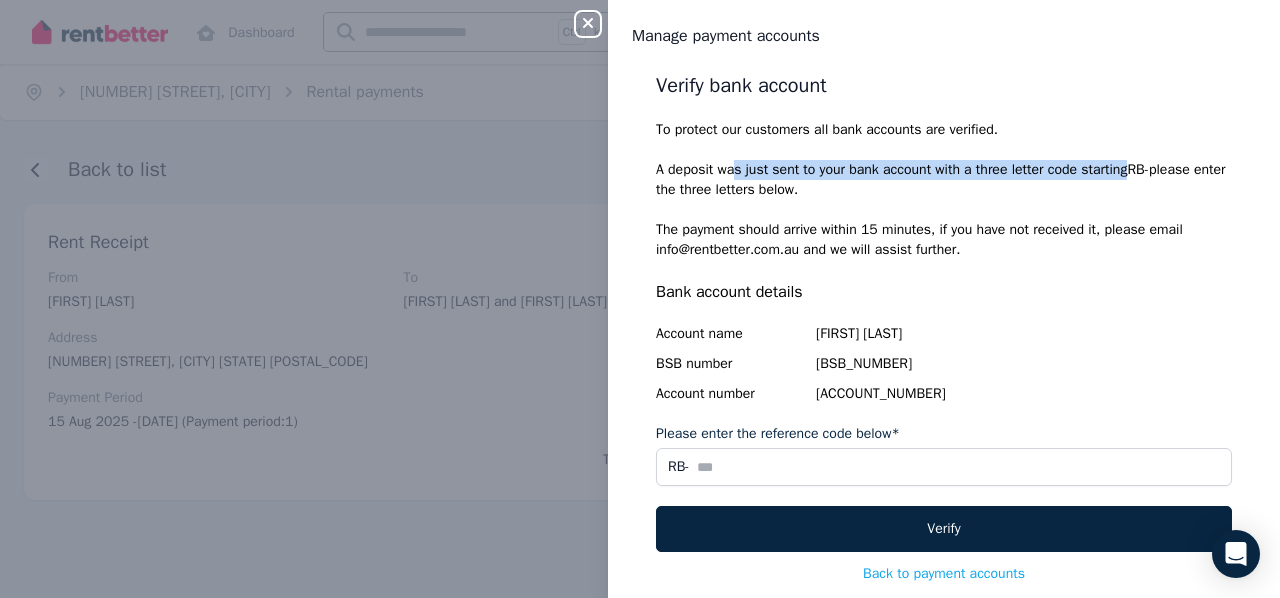 click on "A deposit was just sent to your bank account with a three letter code starting  RB-  please enter the three letters below." at bounding box center (944, 180) 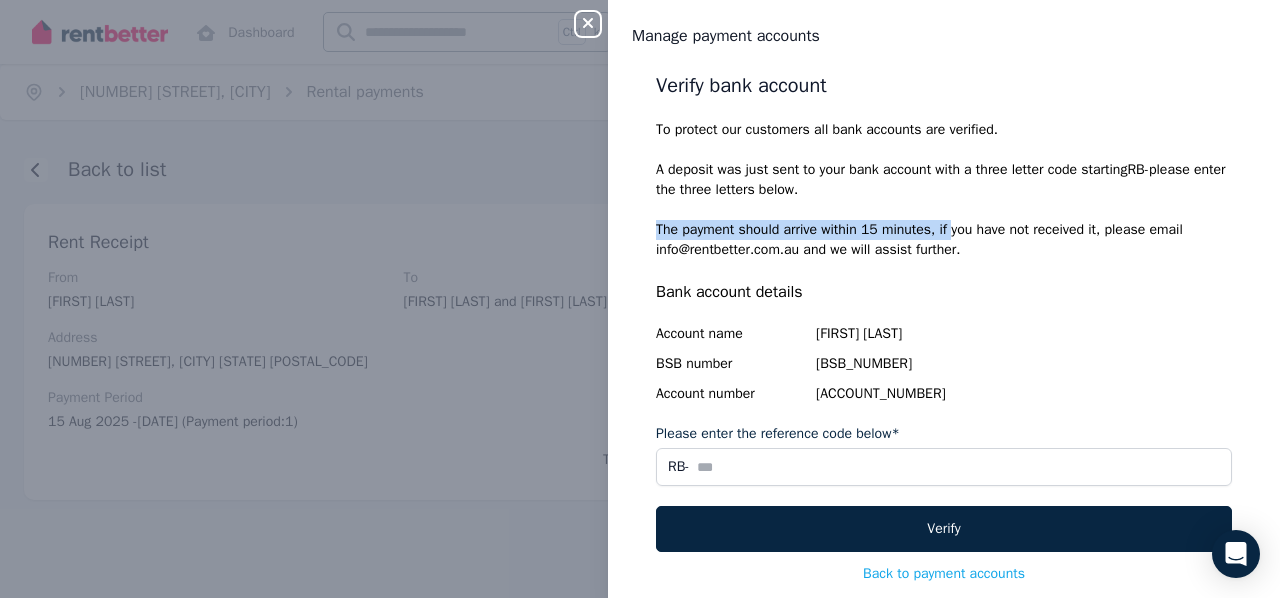 drag, startPoint x: 649, startPoint y: 234, endPoint x: 942, endPoint y: 233, distance: 293.0017 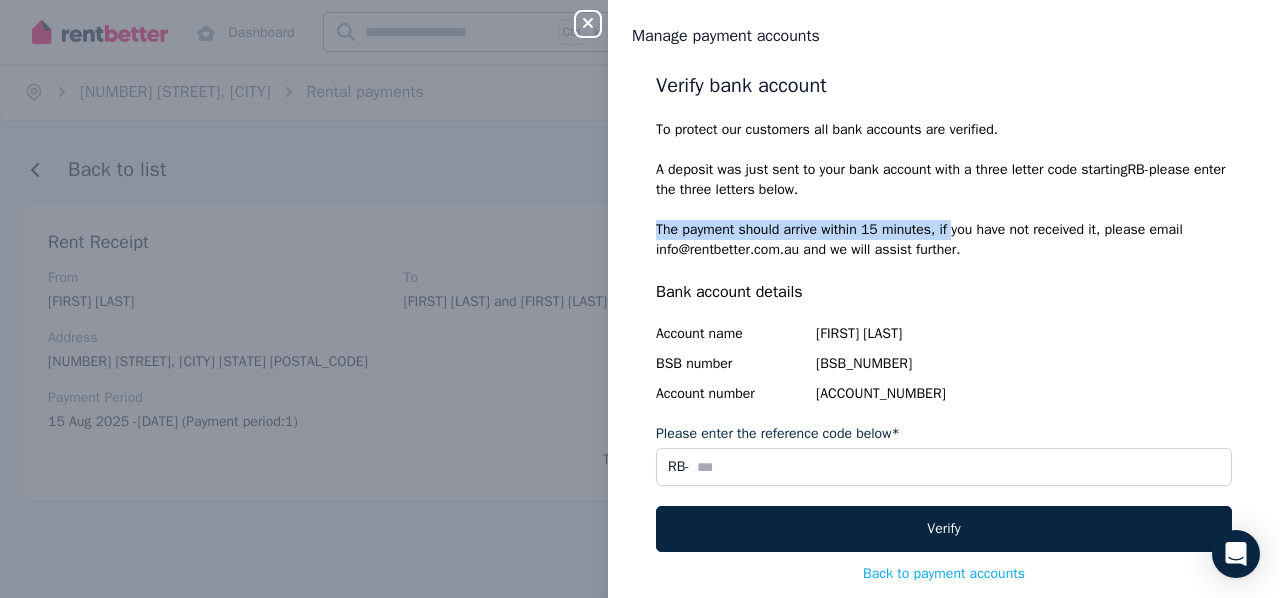 click on "The payment should arrive within 15 minutes, if you have not received it, please email   info@rentbetter.com.au   and we will assist further." at bounding box center [944, 240] 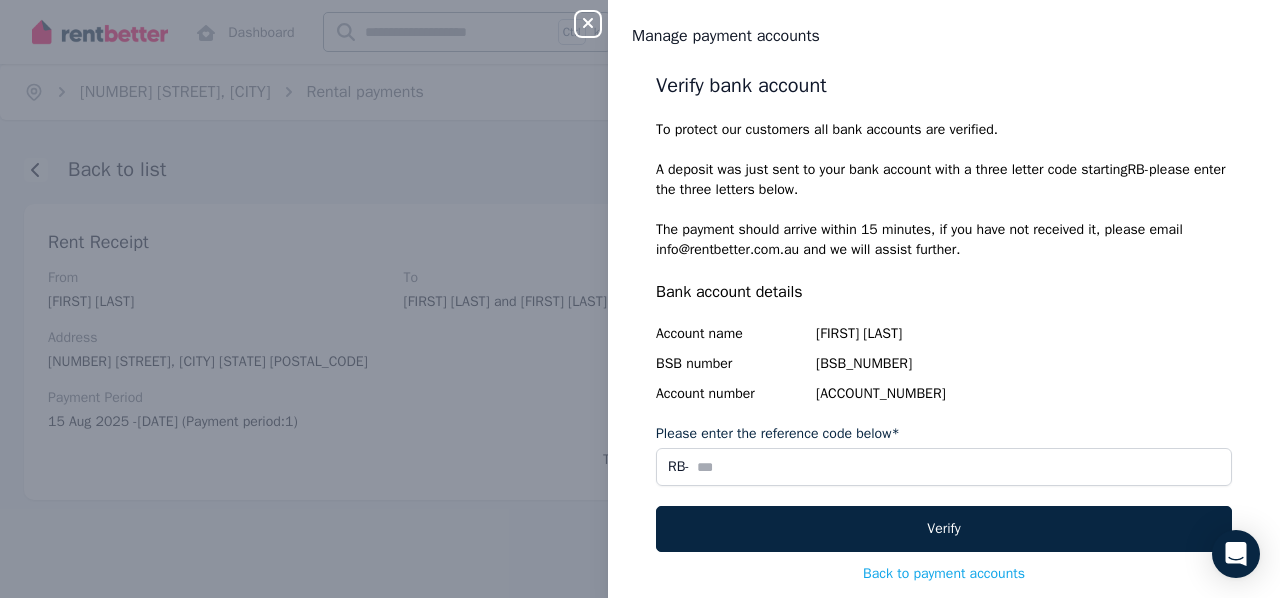 click on "Verify bank account To protect our customers all bank accounts are verified. A deposit was just sent to your bank account with a three letter code starting  RB-  please enter the three letters below. The payment should arrive within 15 minutes, if you have not received it, please email   info@rentbetter.com.au   and we will assist further. Bank account details Account name Aftab Ahmad BSB number 062-948 Account number 47564975 Please enter the reference code below* RB- Verify Back to payment accounts" at bounding box center (944, 328) 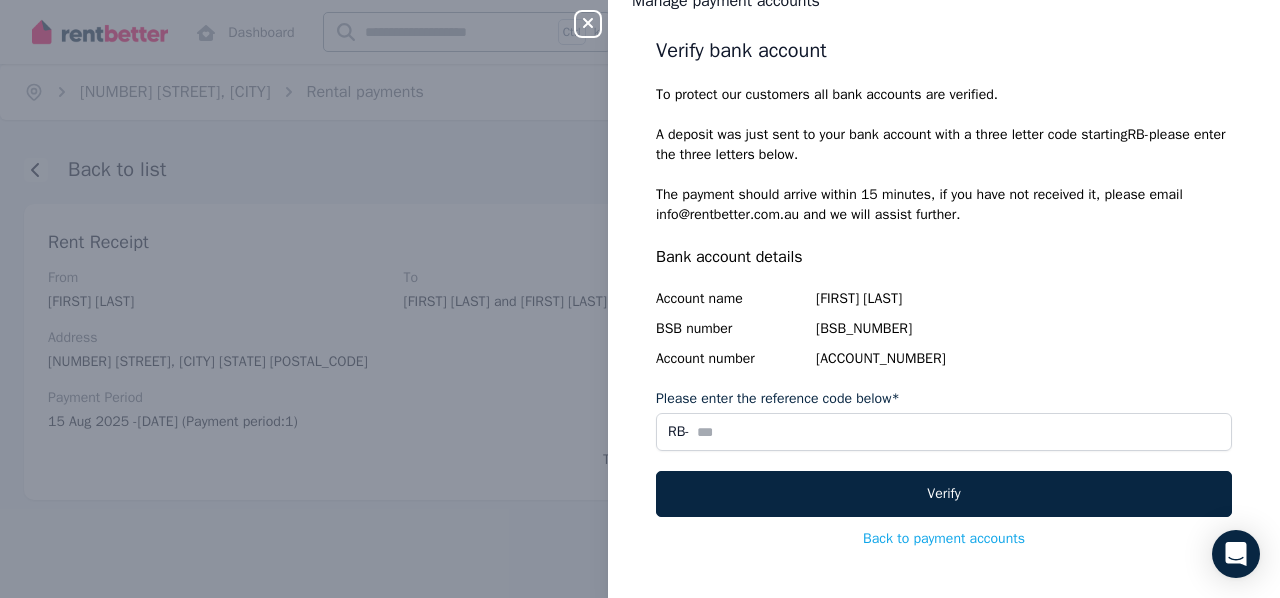 scroll, scrollTop: 36, scrollLeft: 0, axis: vertical 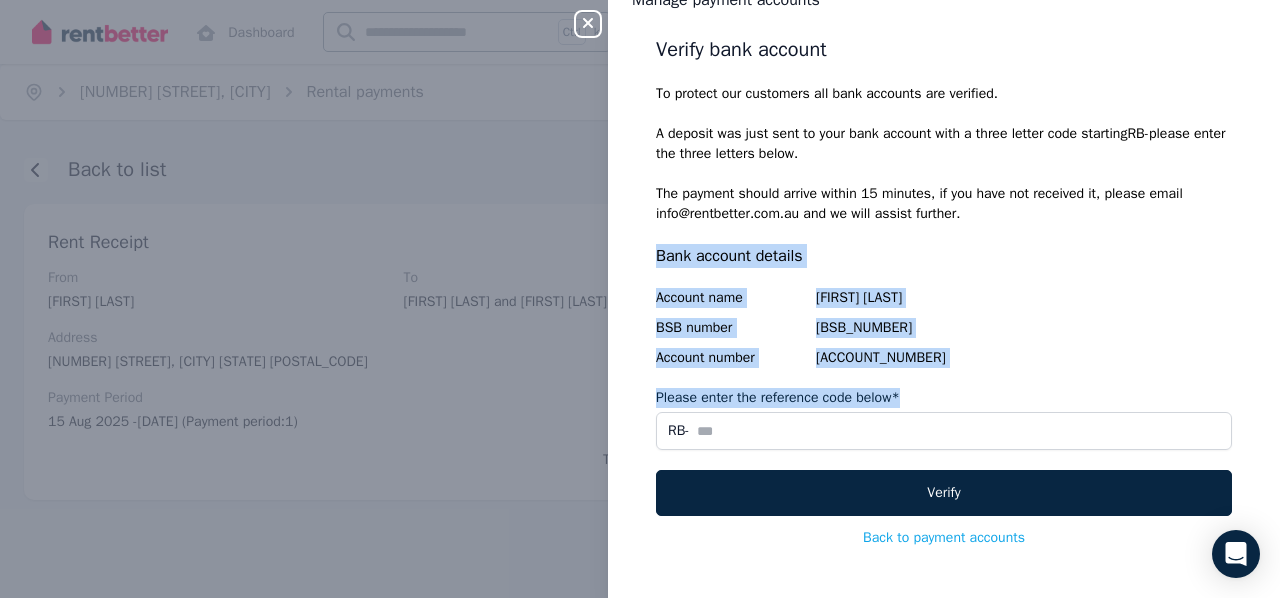 drag, startPoint x: 902, startPoint y: 397, endPoint x: 634, endPoint y: 267, distance: 297.86575 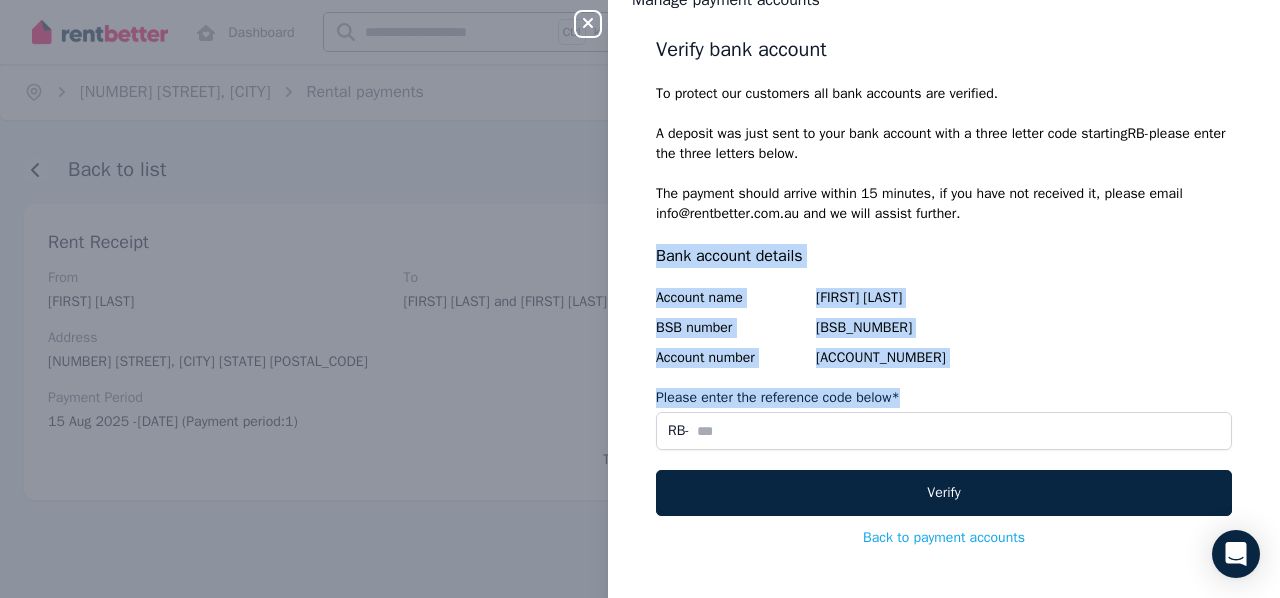 click on "Verify bank account To protect our customers all bank accounts are verified. A deposit was just sent to your bank account with a three letter code starting  RB-  please enter the three letters below. The payment should arrive within 15 minutes, if you have not received it, please email   info@rentbetter.com.au   and we will assist further. Bank account details Account name Aftab Ahmad BSB number 062-948 Account number 47564975 Please enter the reference code below* RB- Verify Back to payment accounts" at bounding box center [944, 320] 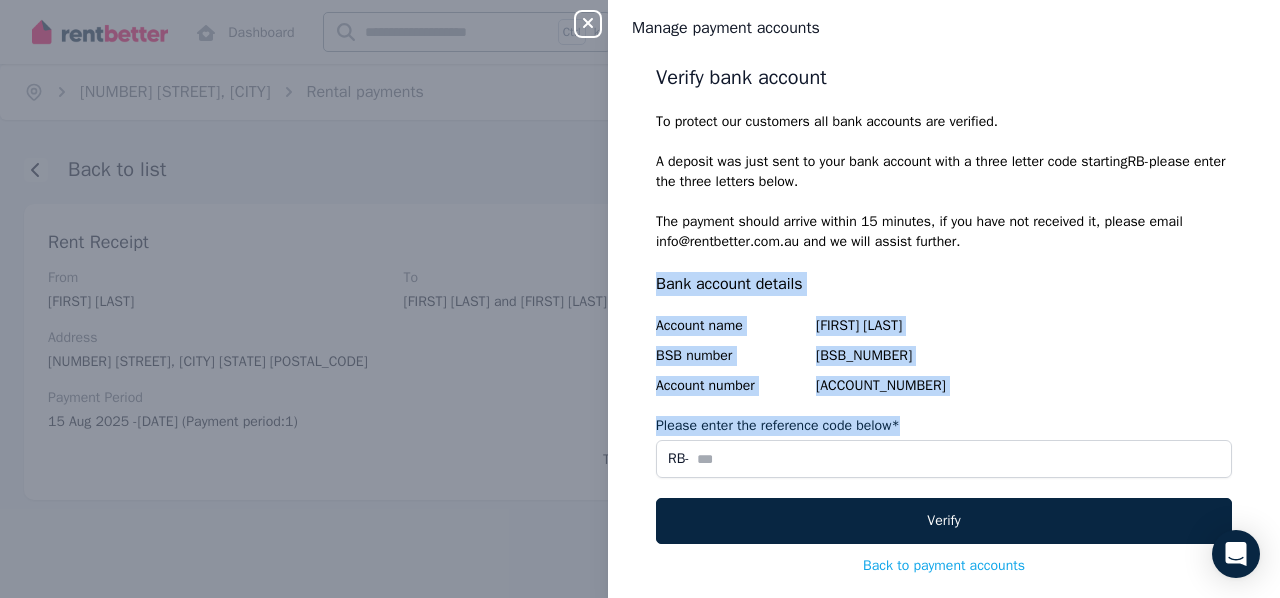 scroll, scrollTop: 0, scrollLeft: 0, axis: both 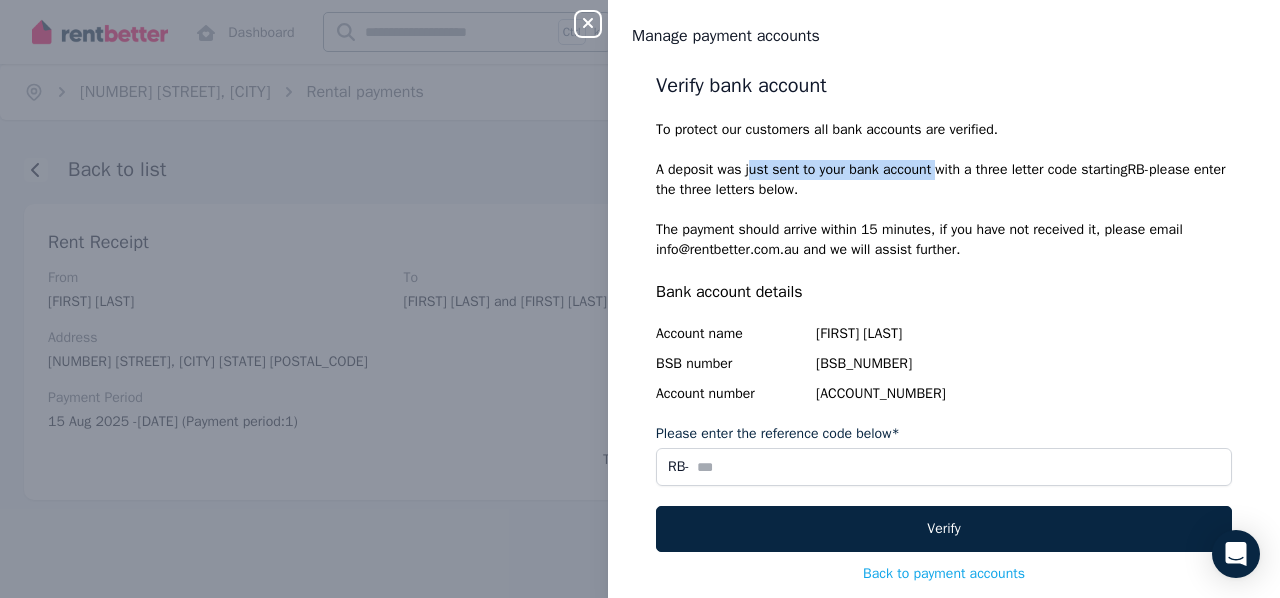 drag, startPoint x: 745, startPoint y: 171, endPoint x: 932, endPoint y: 175, distance: 187.04277 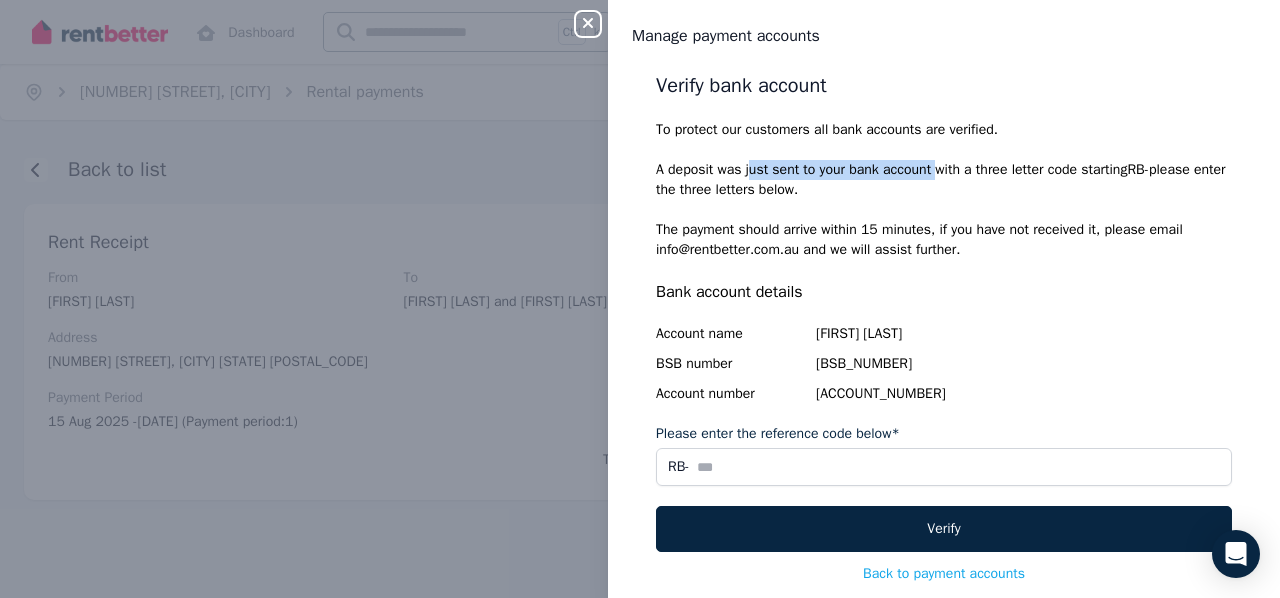 click on "A deposit was just sent to your bank account with a three letter code starting  RB-  please enter the three letters below." at bounding box center (944, 180) 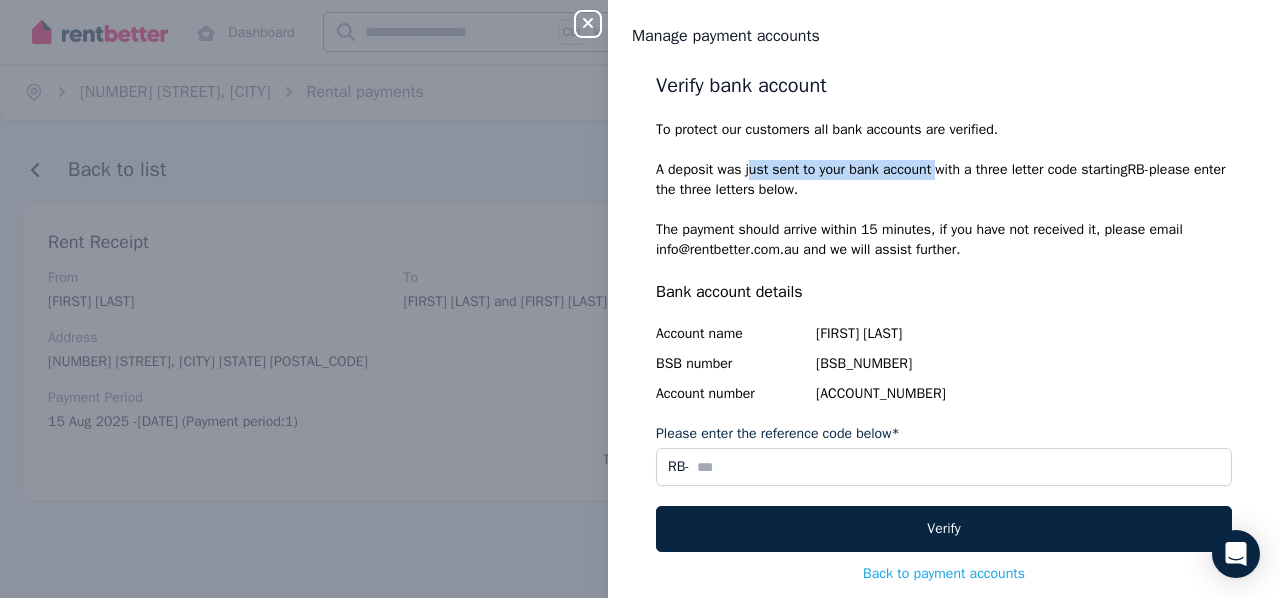 scroll, scrollTop: 64, scrollLeft: 0, axis: vertical 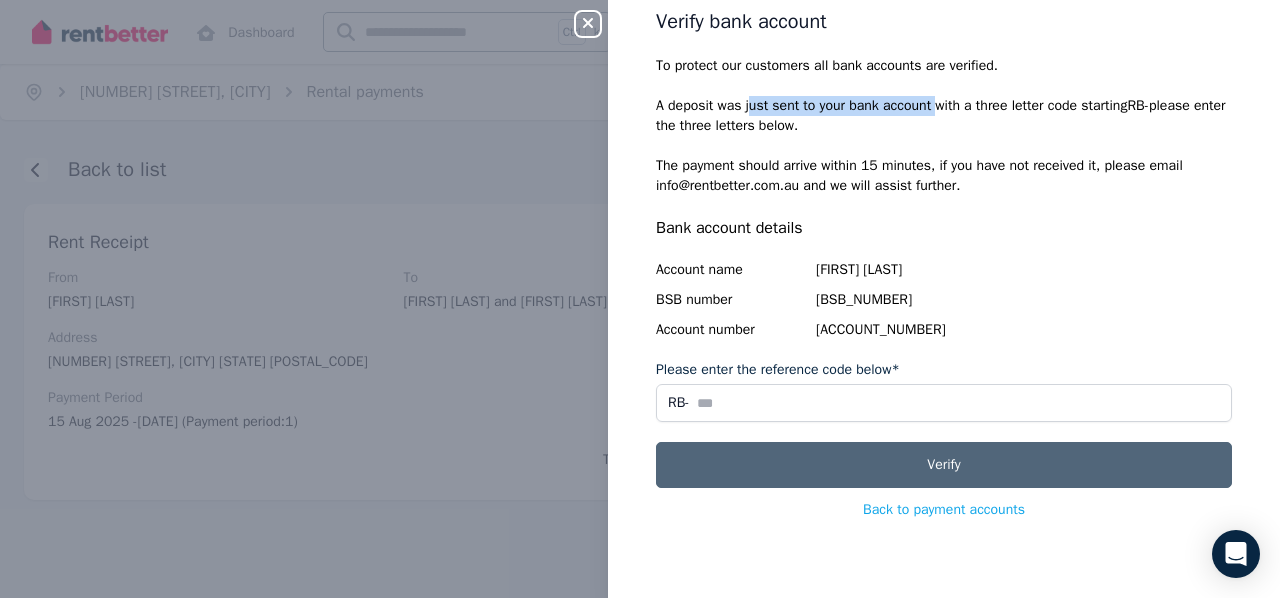 click on "Verify" at bounding box center (944, 465) 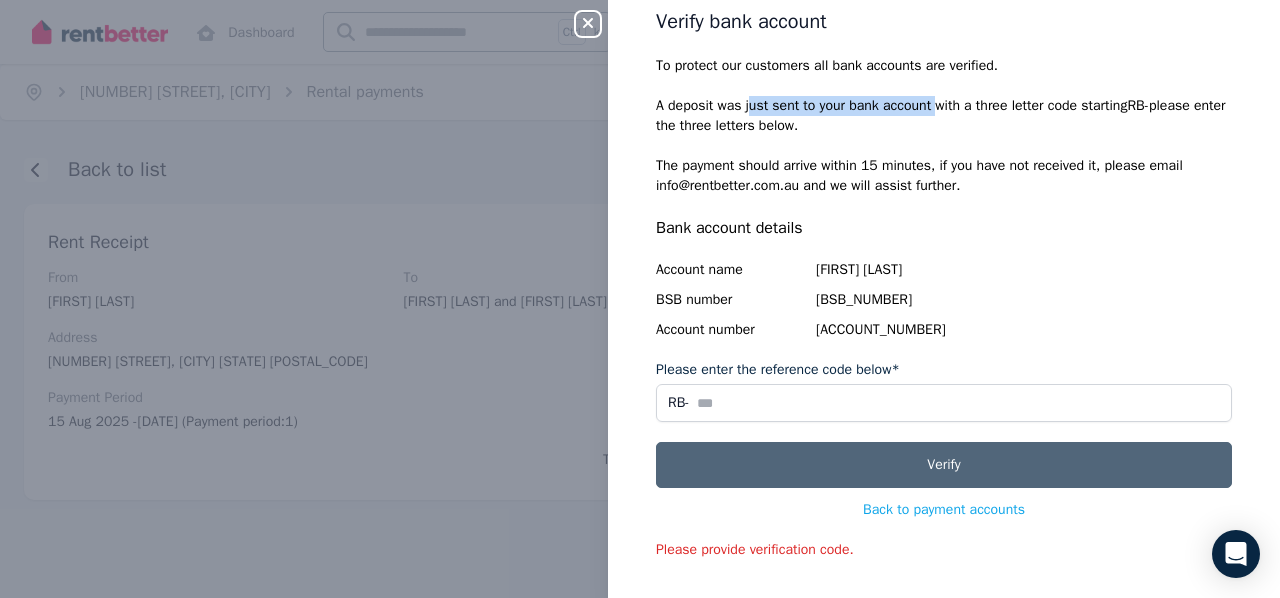 scroll, scrollTop: 104, scrollLeft: 0, axis: vertical 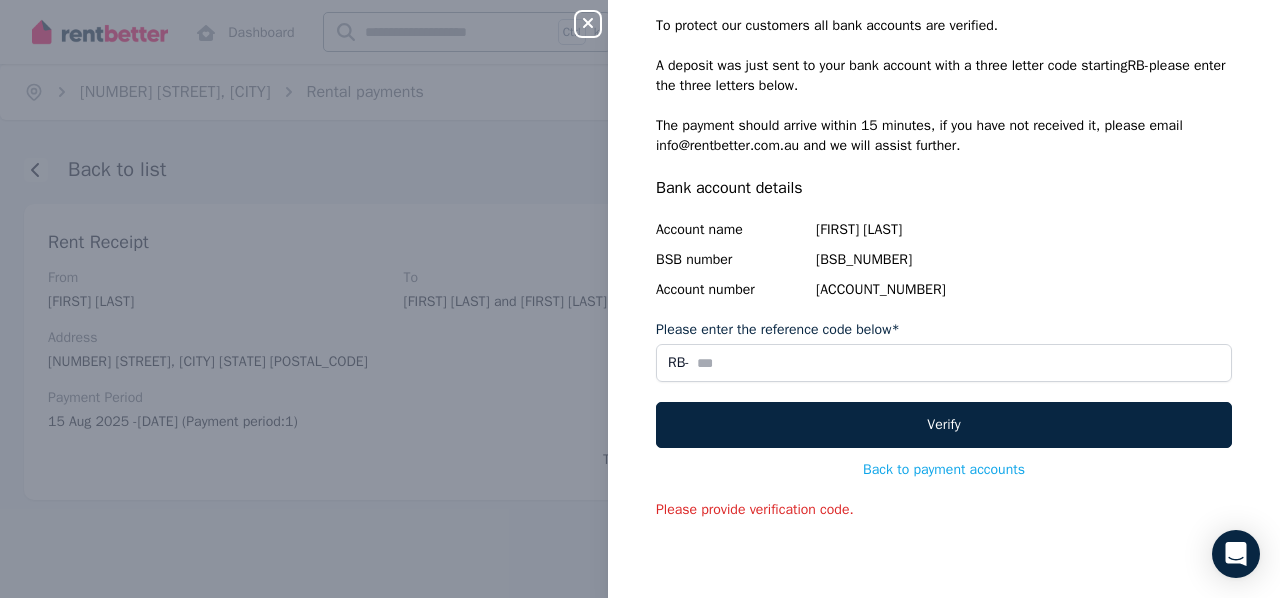 click on "Bank account details" at bounding box center [944, 188] 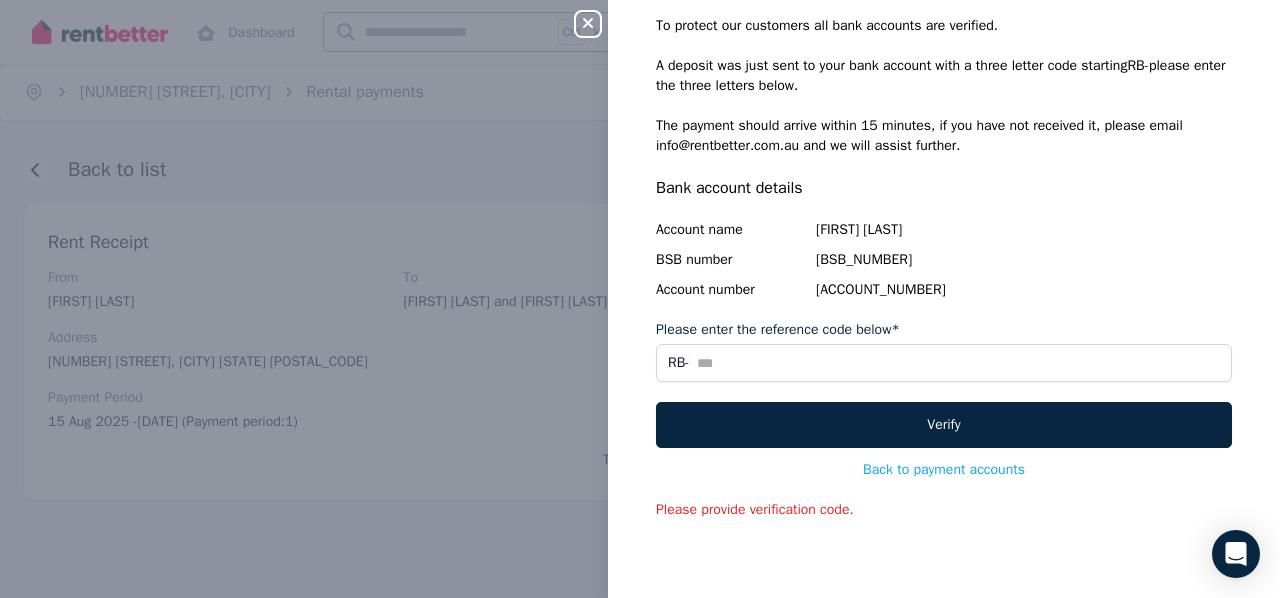 click on "Verify bank account To protect our customers all bank accounts are verified. A deposit was just sent to your bank account with a three letter code starting  RB-  please enter the three letters below. The payment should arrive within 15 minutes, if you have not received it, please email   info@rentbetter.com.au   and we will assist further. Bank account details Account name Aftab Ahmad BSB number 062-948 Account number 47564975 Please enter the reference code below* RB- Verify Back to payment accounts Please provide verification code." at bounding box center (944, 244) 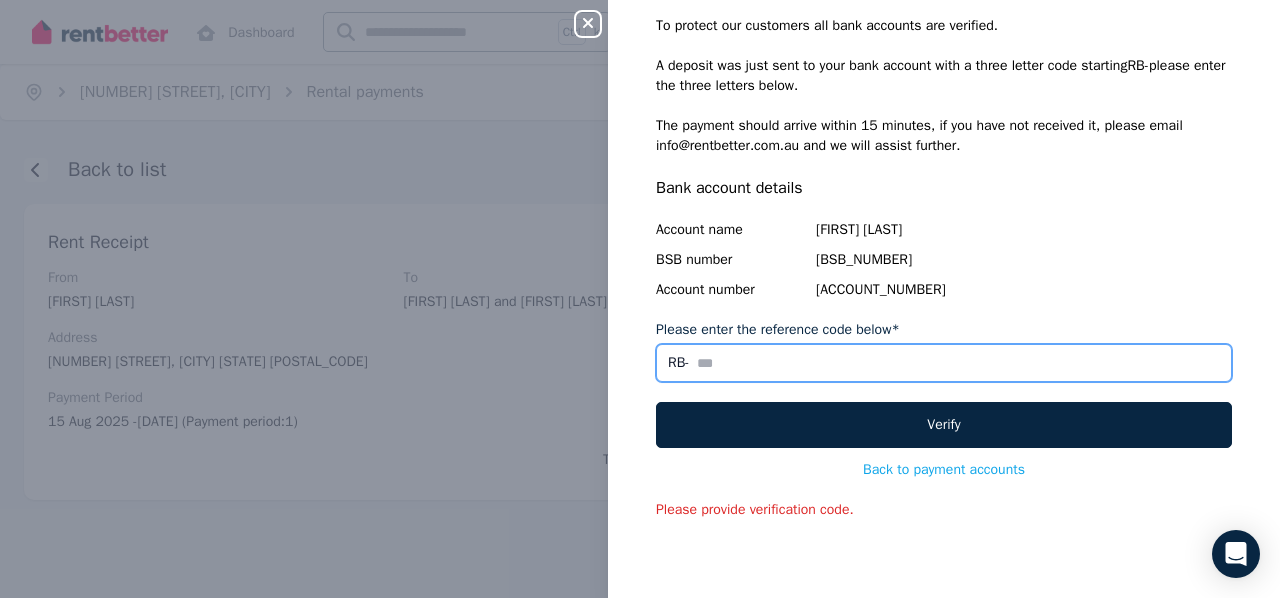 click on "Please enter the reference code below*" at bounding box center [944, 363] 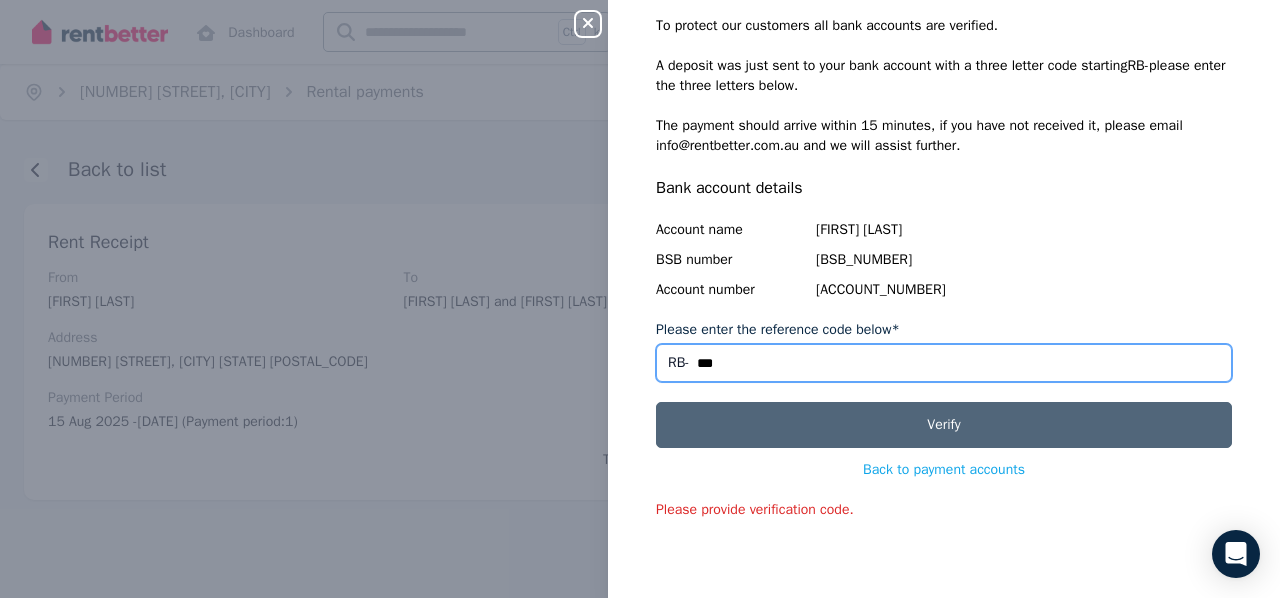 type on "***" 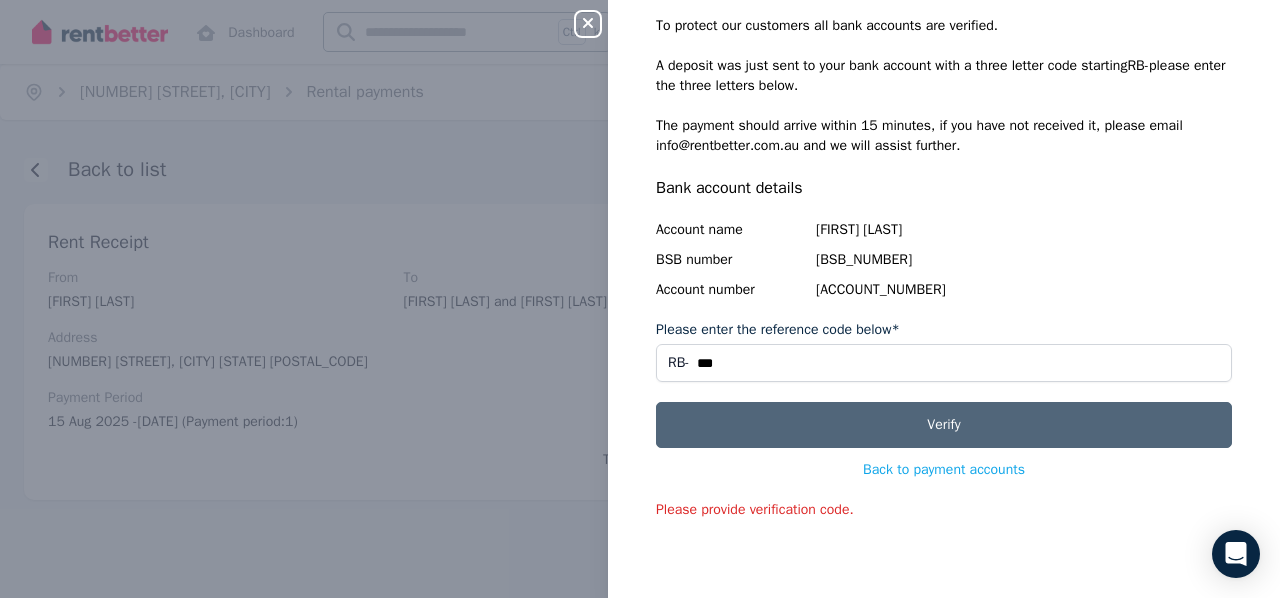 click on "Verify" at bounding box center (944, 425) 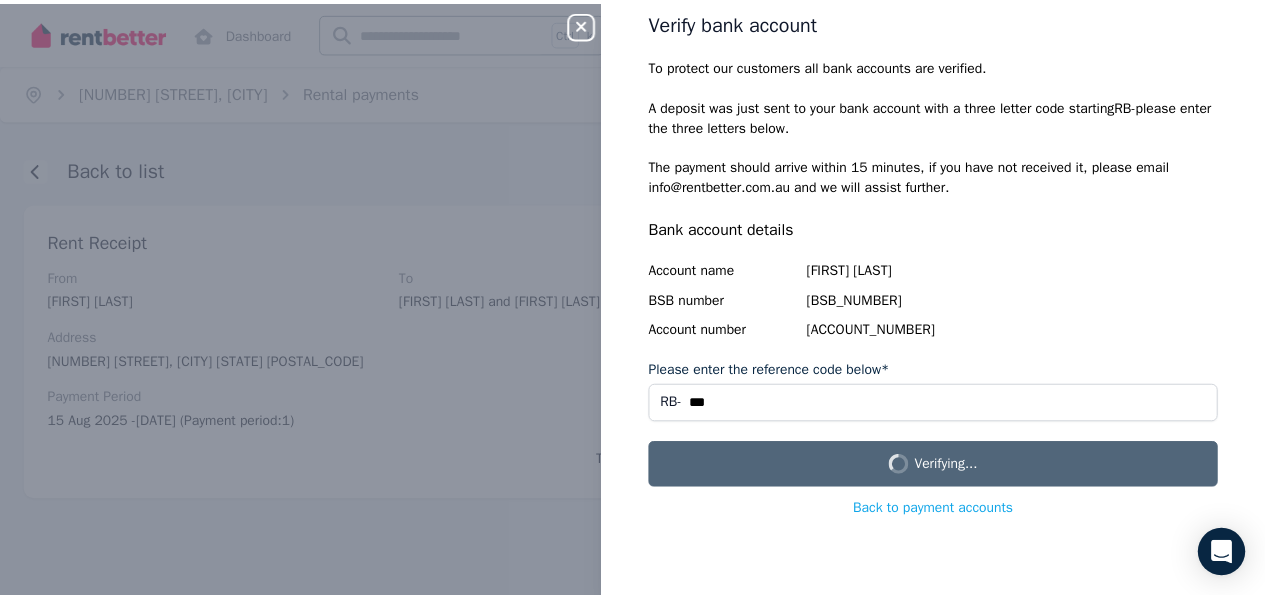 scroll, scrollTop: 0, scrollLeft: 0, axis: both 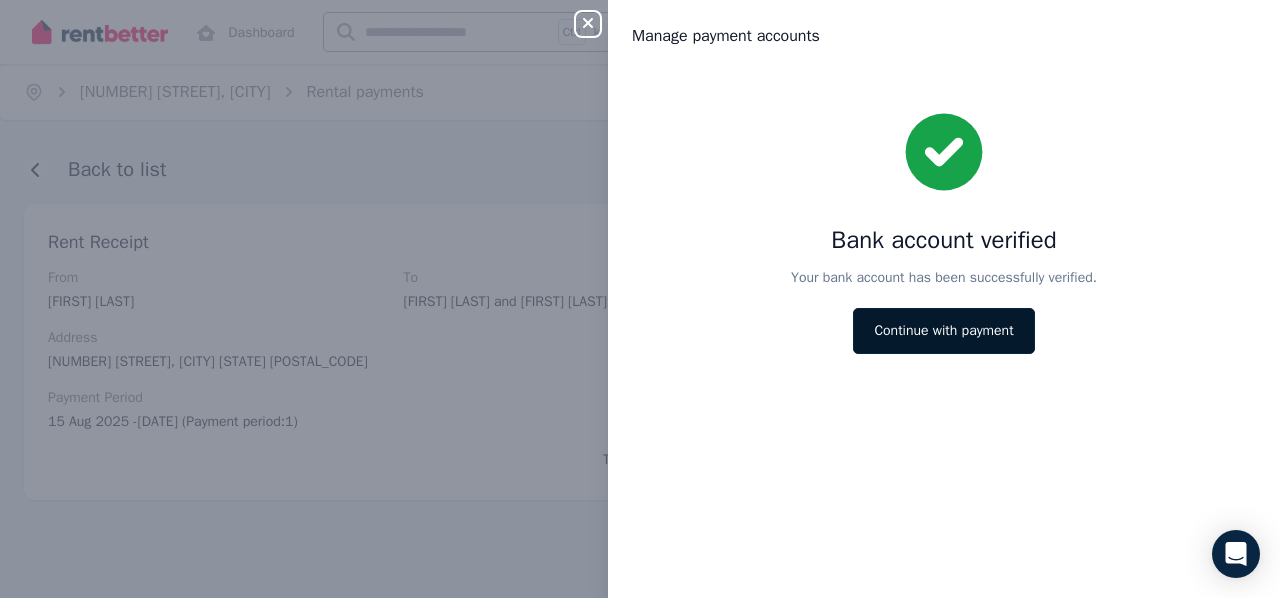 click on "Continue with payment" at bounding box center [943, 331] 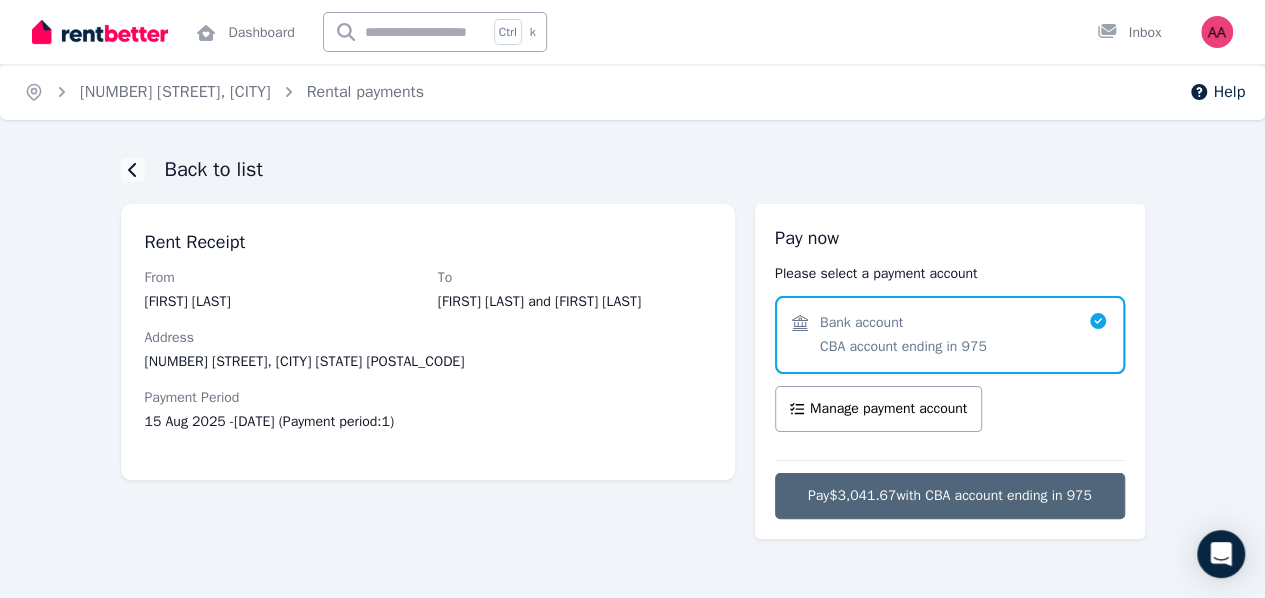 click on "Pay  $3,041.67  with   CBA account ending in 975" at bounding box center [950, 496] 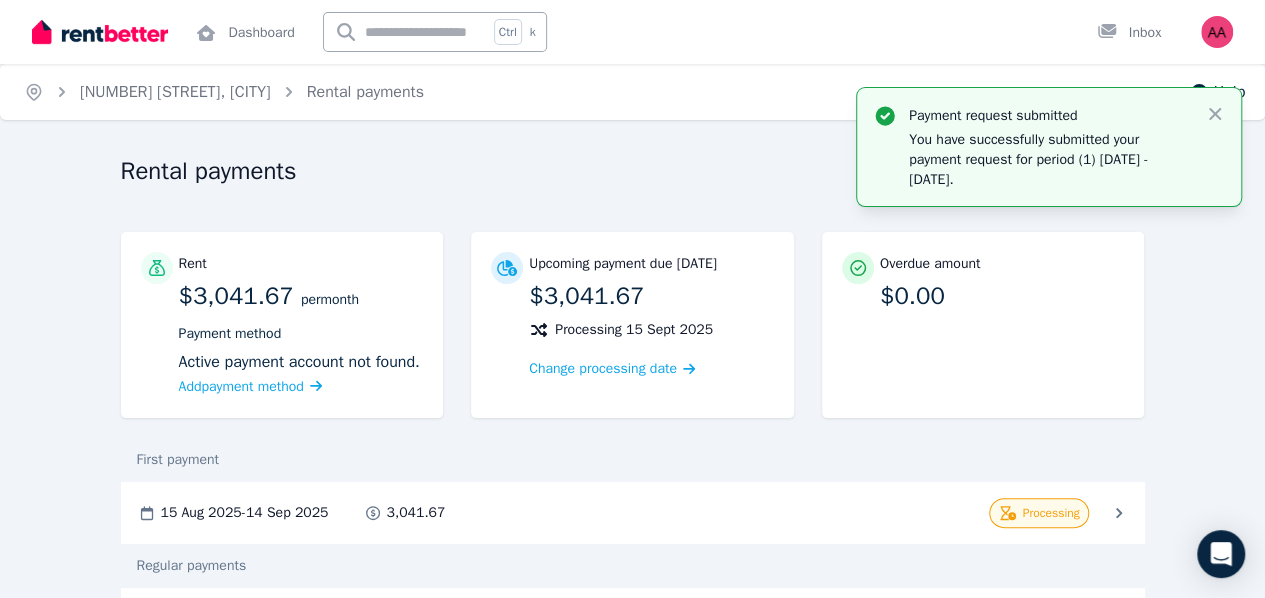 click on "You have successfully submitted your payment request for period (1) 15 Aug 2025 - 14 Sept 2025." at bounding box center [1049, 160] 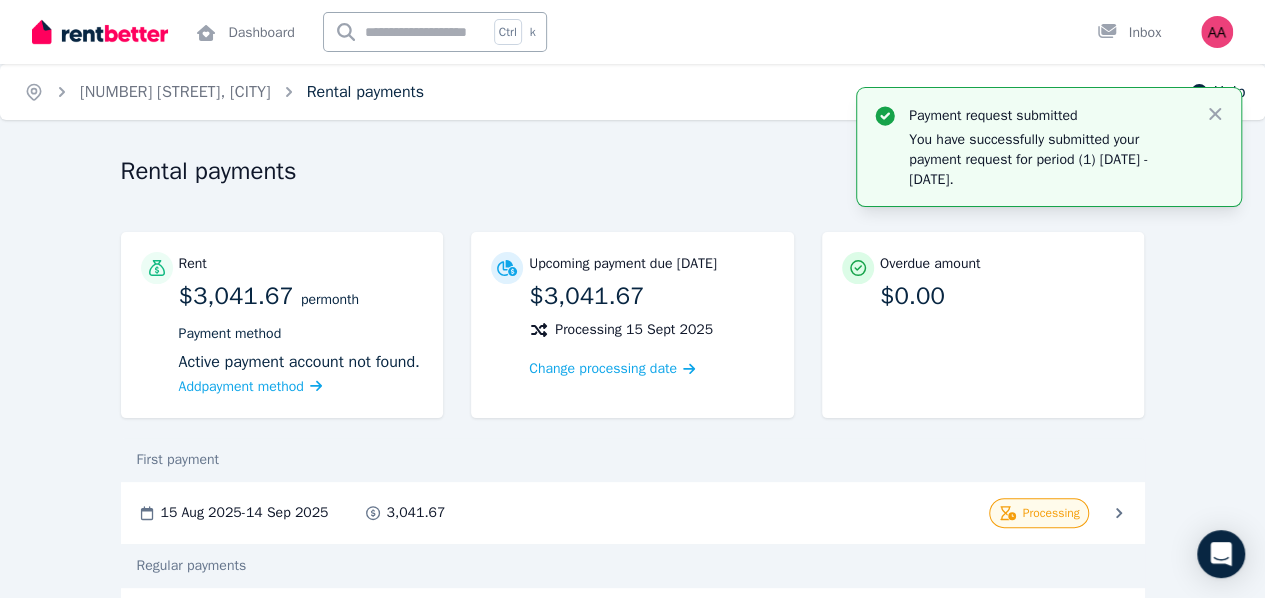 click on "Rental payments" at bounding box center [365, 92] 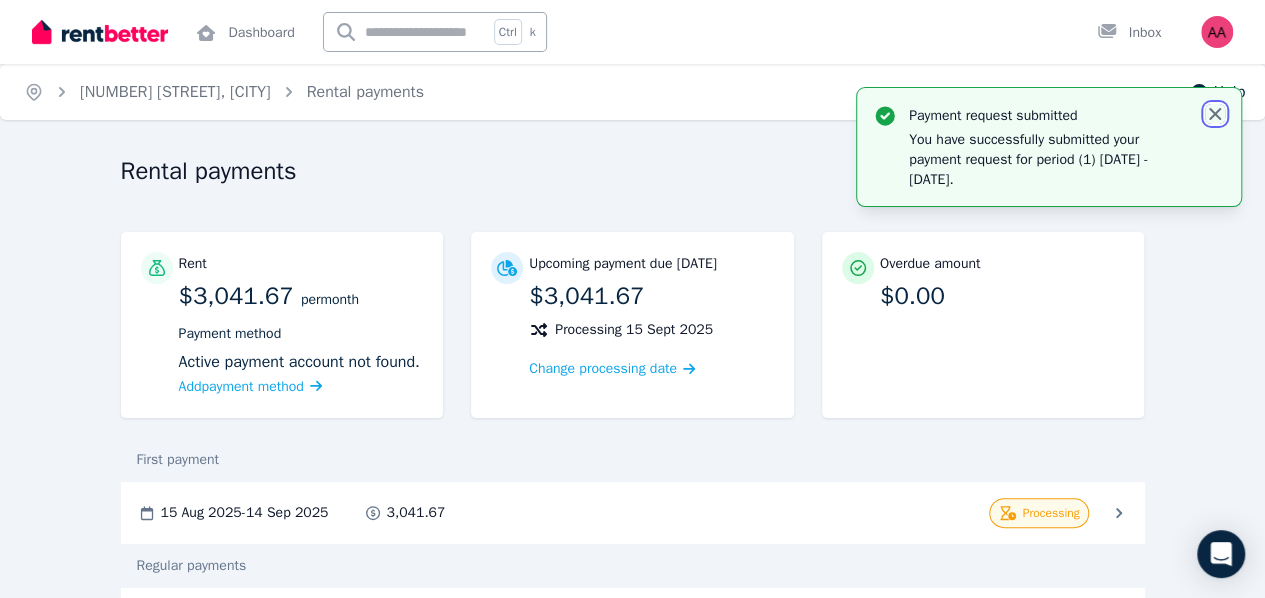 click 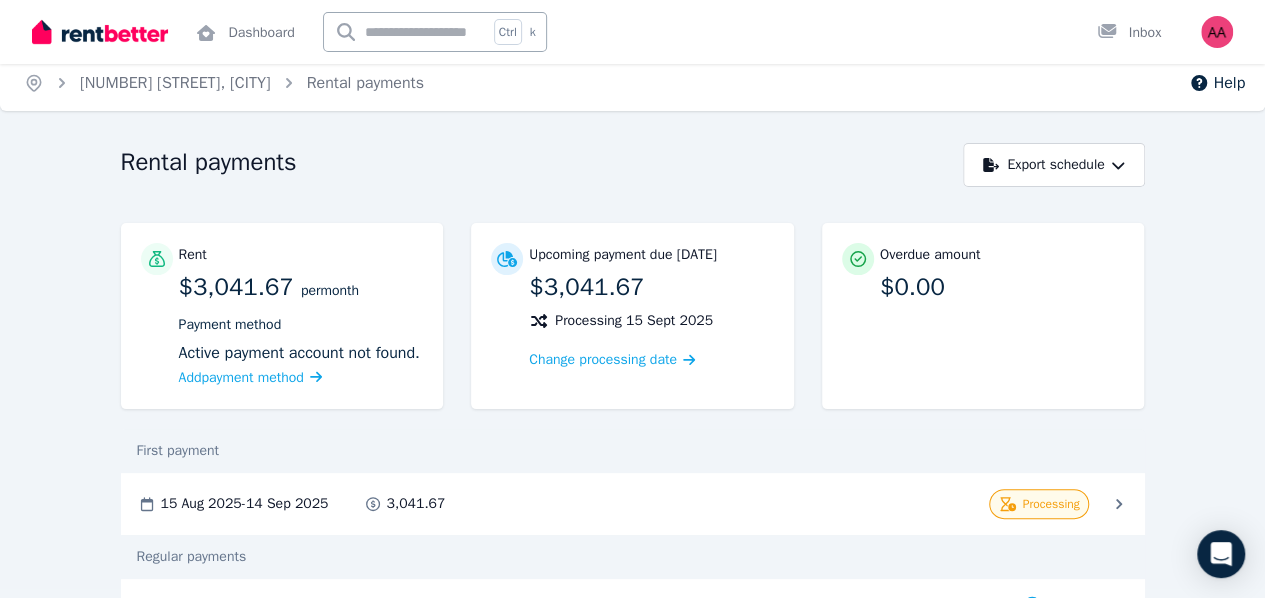 scroll, scrollTop: 8, scrollLeft: 0, axis: vertical 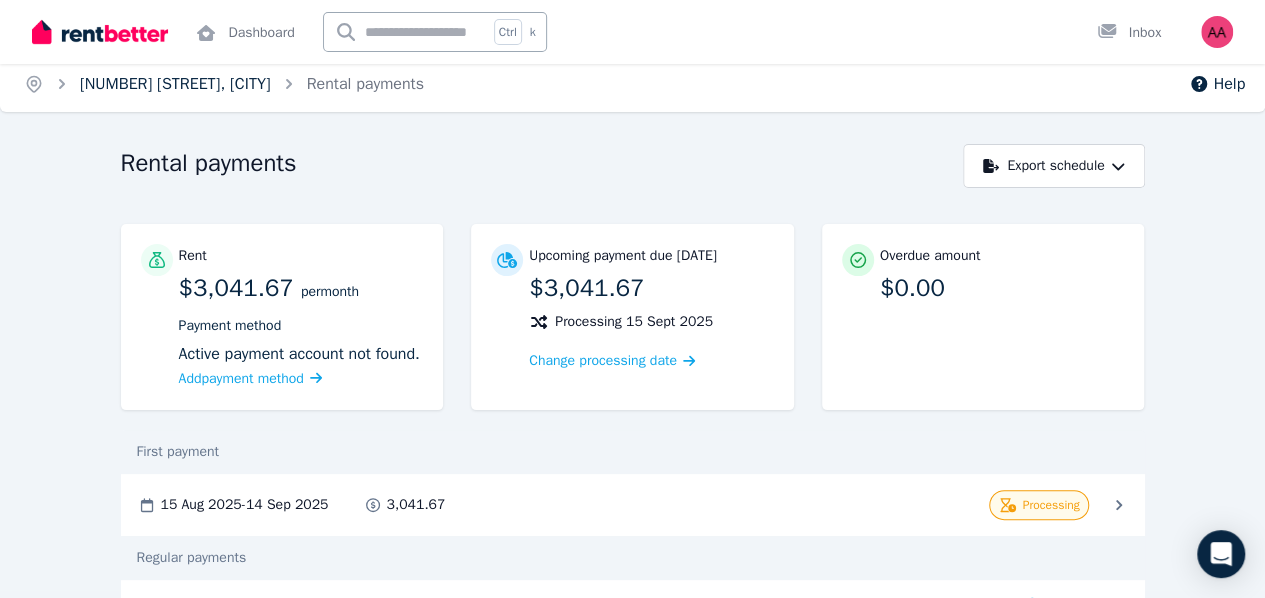 click on "[NUMBER] [STREET], [SUBURB] [STATE]" at bounding box center (175, 84) 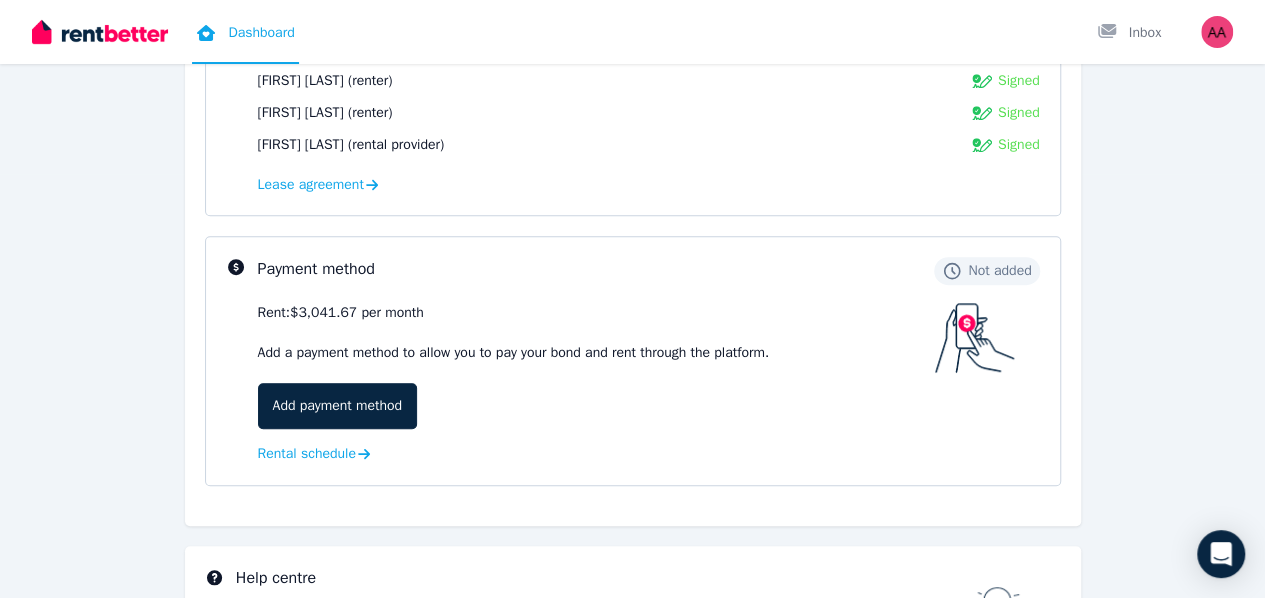 scroll, scrollTop: 425, scrollLeft: 0, axis: vertical 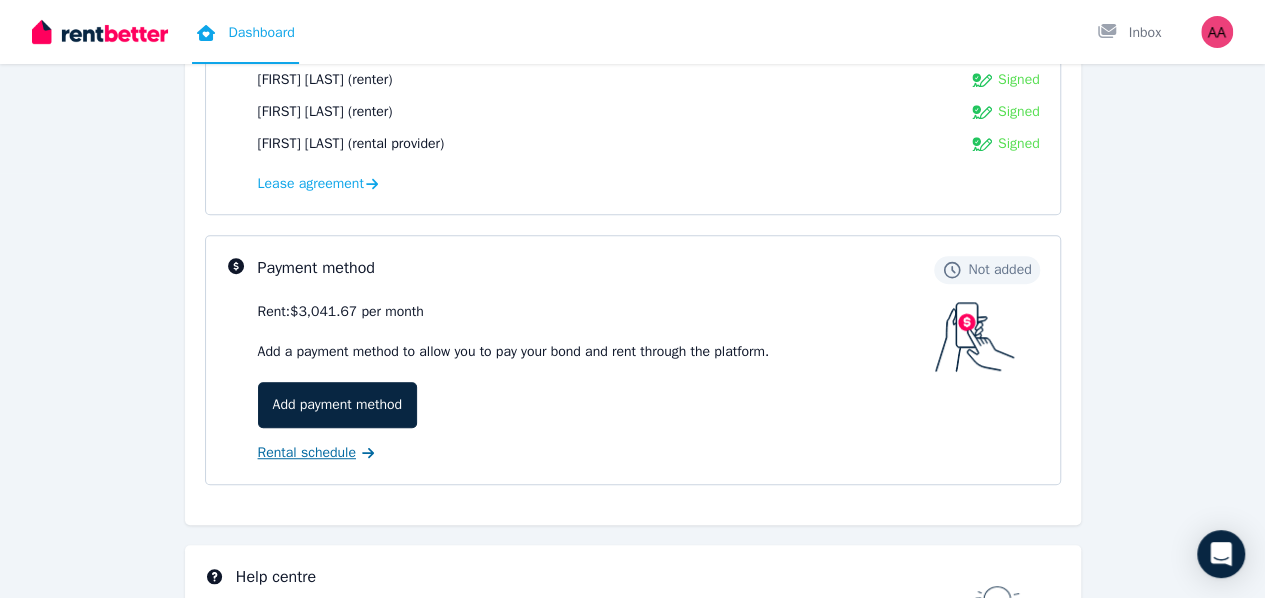click on "Rental schedule" at bounding box center (307, 453) 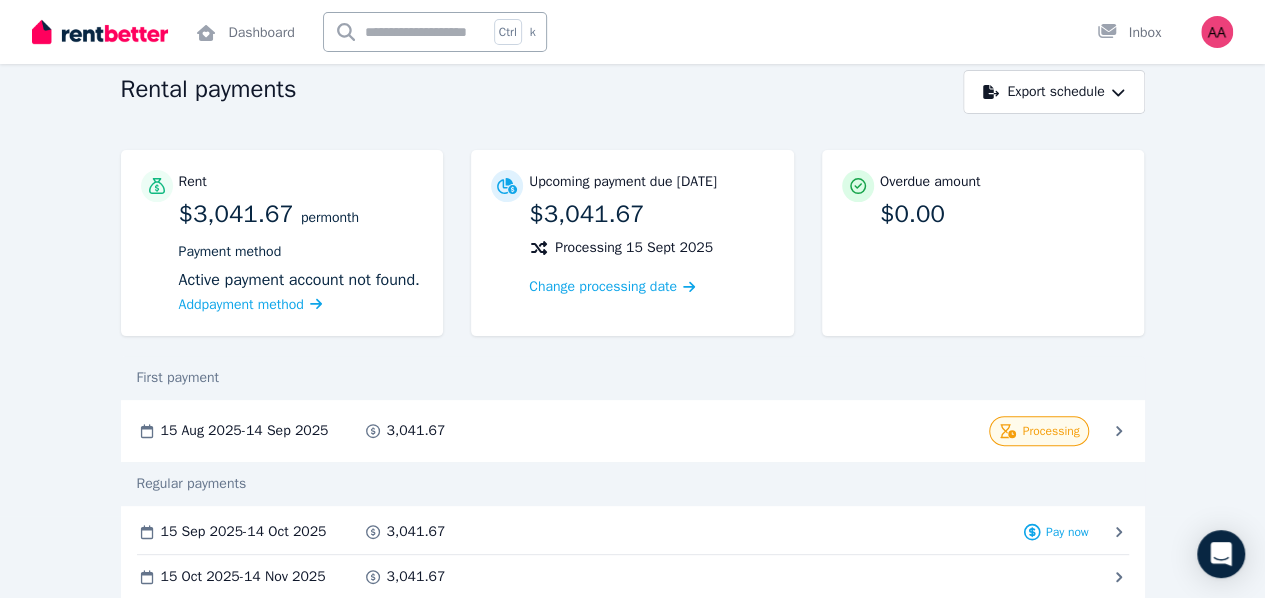 scroll, scrollTop: 81, scrollLeft: 0, axis: vertical 